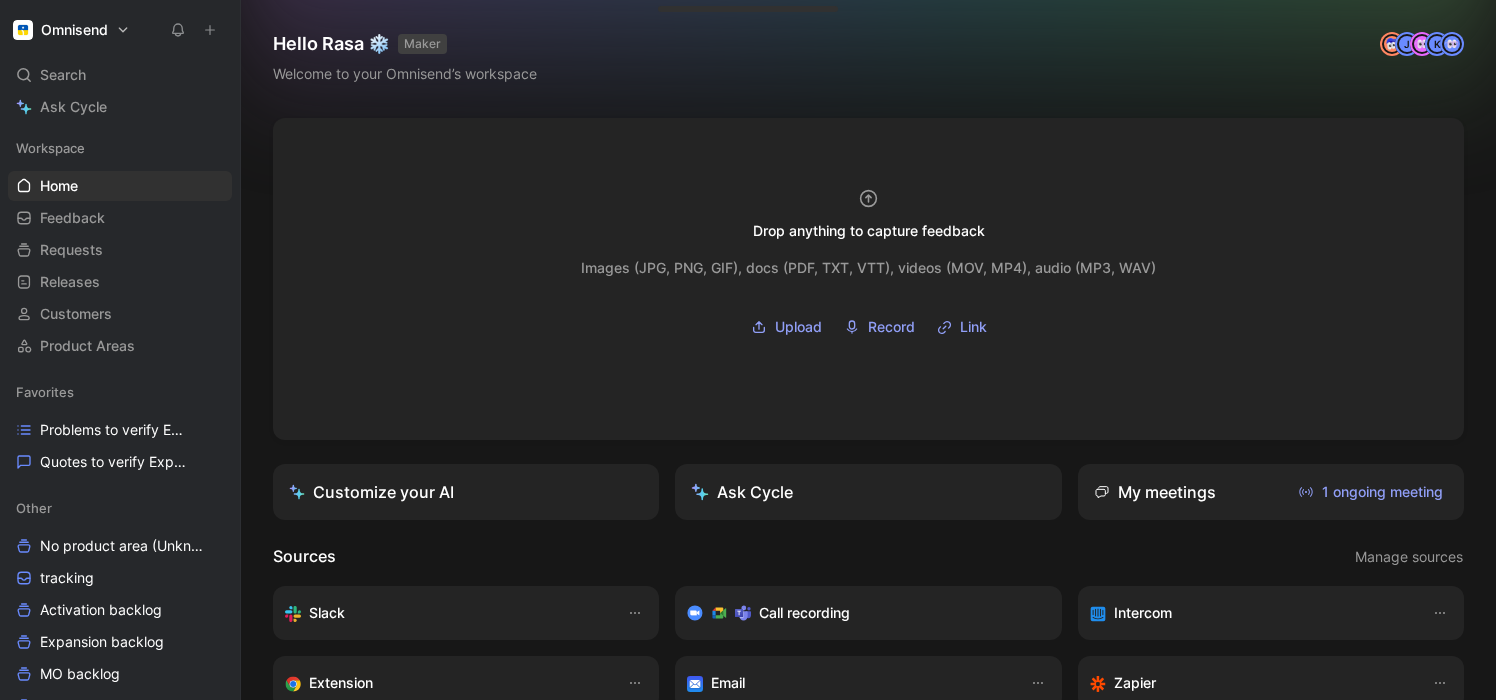 scroll, scrollTop: 0, scrollLeft: 0, axis: both 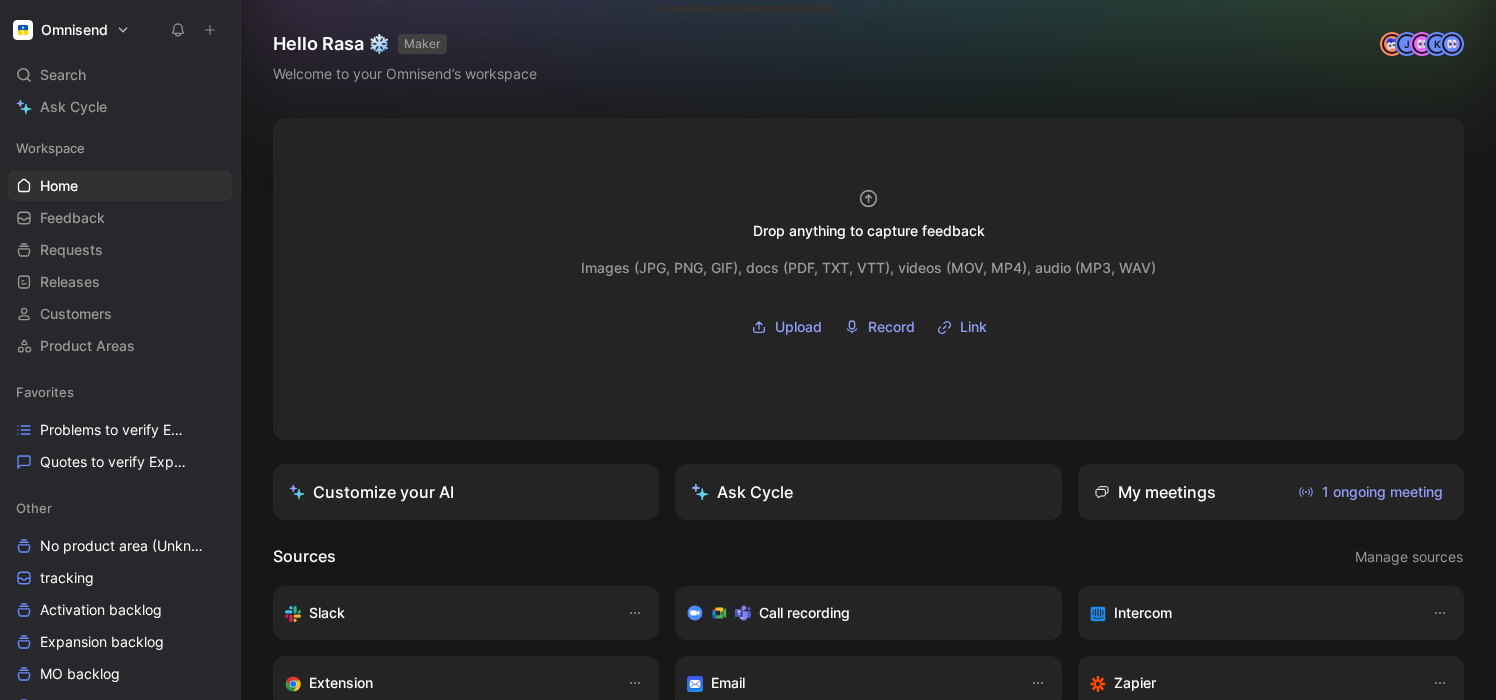 click on "Omnisend Search ⌘ K Ask Cycle Workspace Home G then H Feedback G then F Requests G then R Releases G then L Customers Product Areas Favorites Problems to verify Expansion Quotes to verify Expansion Other No product area (Unknowns) tracking Activation backlog Expansion backlog MO backlog DeCo backlog Reporting backlog Email builder backlog Forms backlog Audience - sorted Dashboards Sanity
To pick up a draggable item, press the space bar.
While dragging, use the arrow keys to move the item.
Press space again to drop the item in its new position, or press escape to cancel.
Introducing Changelog Enable now Help center Invite member Hello Rasa ❄️ MAKER Welcome to your Omnisend’s workspace J K Drop anything to capture feedback Images (JPG, PNG, GIF), docs (PDF, TXT, VTT), videos (MOV, MP4), audio (MP3, WAV) Upload Record Link Customize your AI Ask Cycle My meetings 1 ongoing meeting Sources Manage sources Slack Call recording Intercom Extension Email Zapier Cycle API" at bounding box center [748, 350] 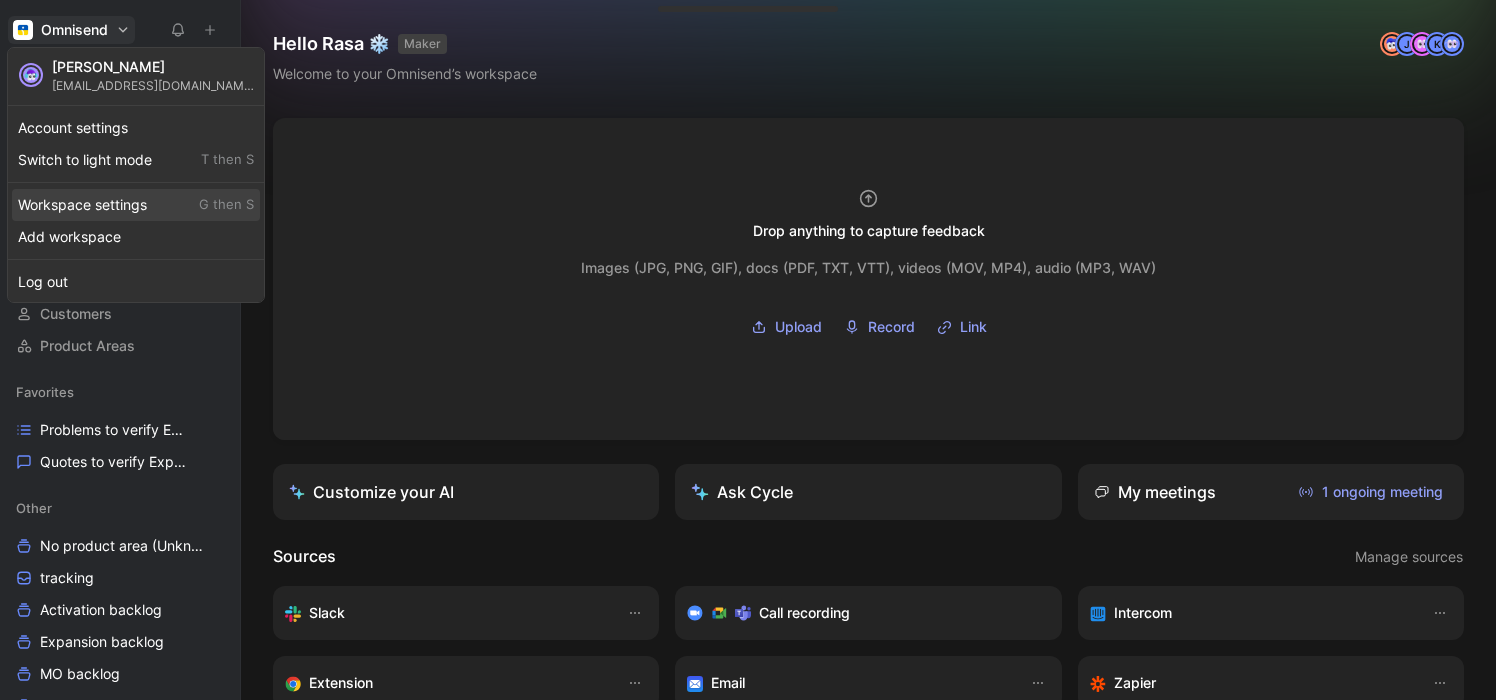 click on "Workspace settings G then S" at bounding box center [136, 205] 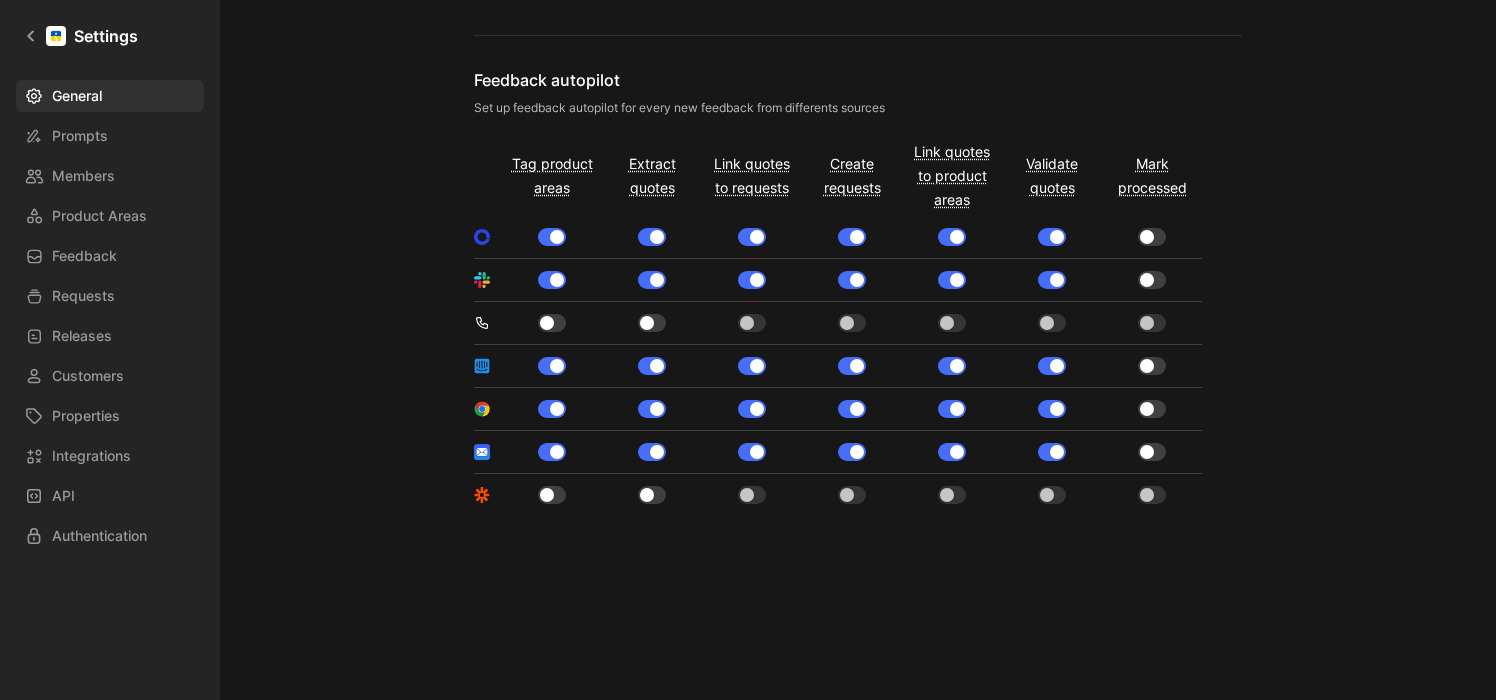 scroll, scrollTop: 2262, scrollLeft: 0, axis: vertical 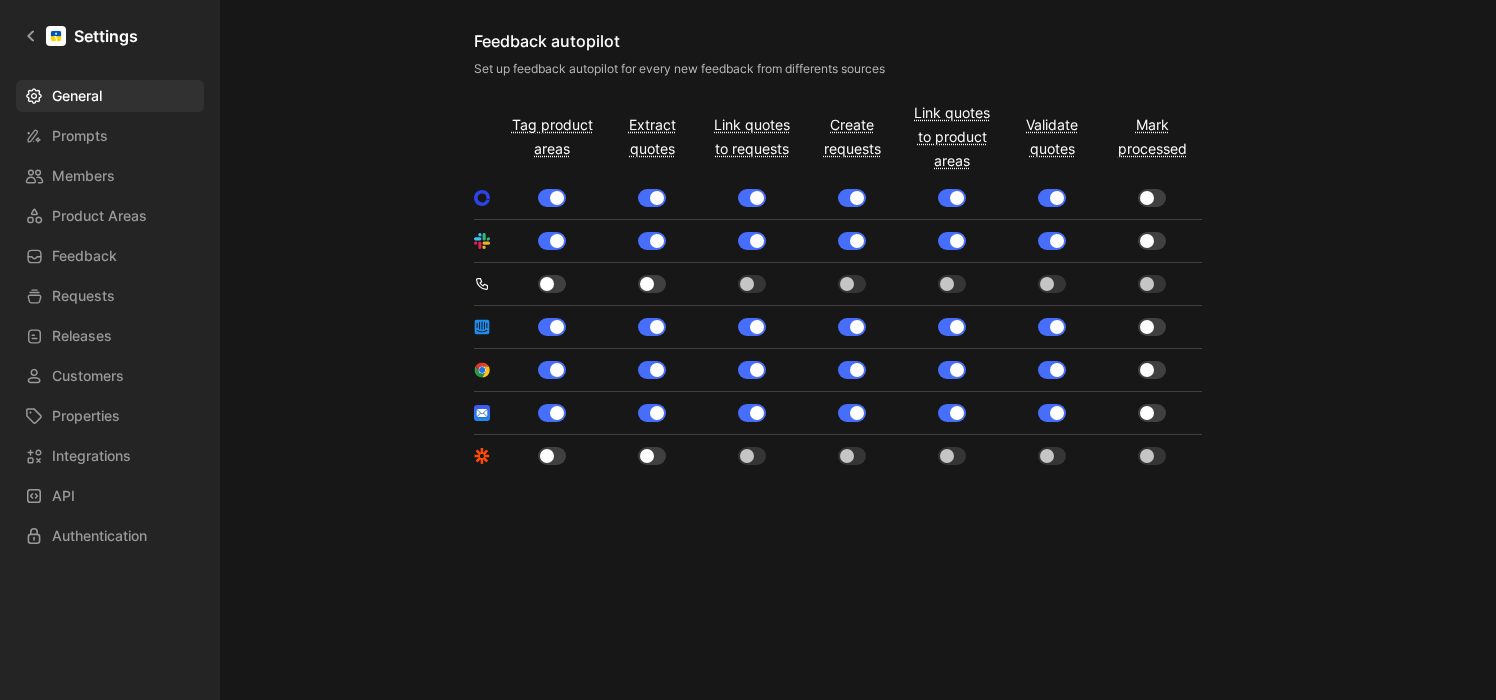 click at bounding box center (552, 284) 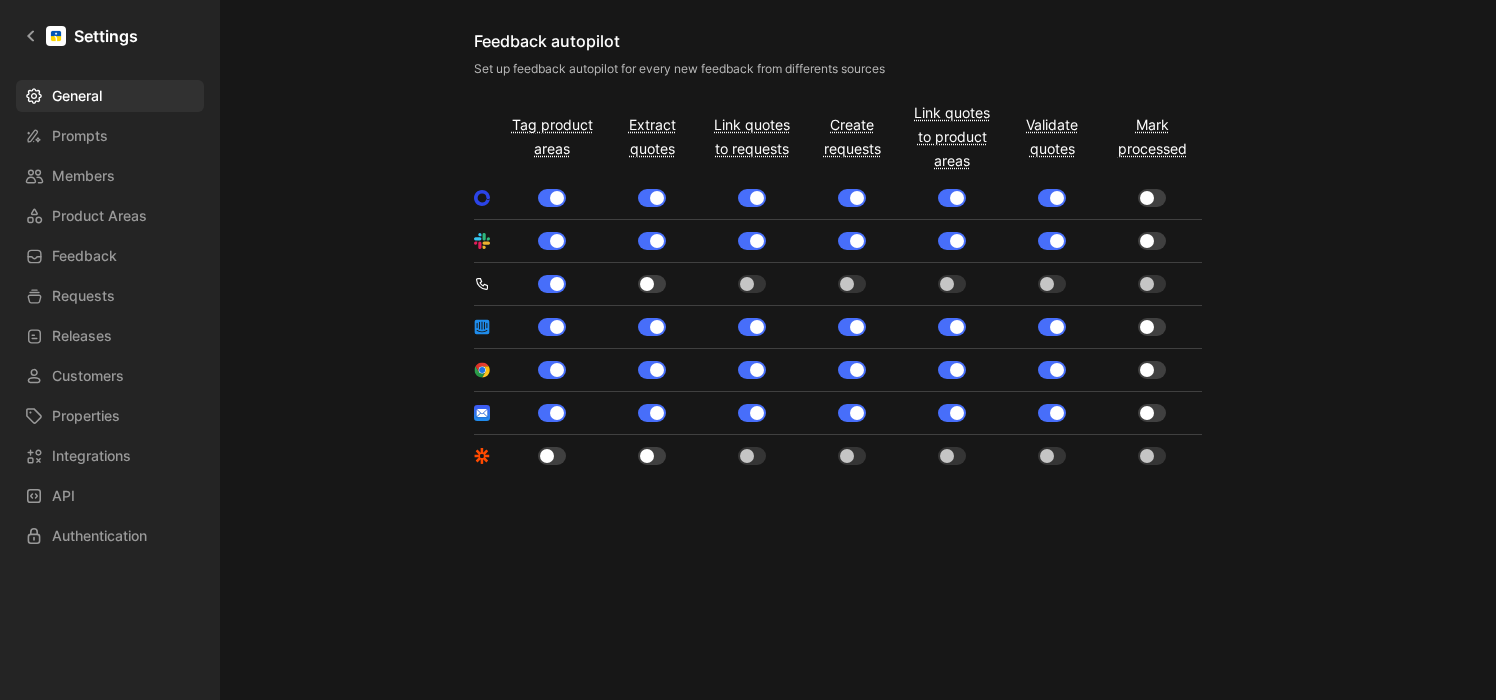 click at bounding box center [647, 284] 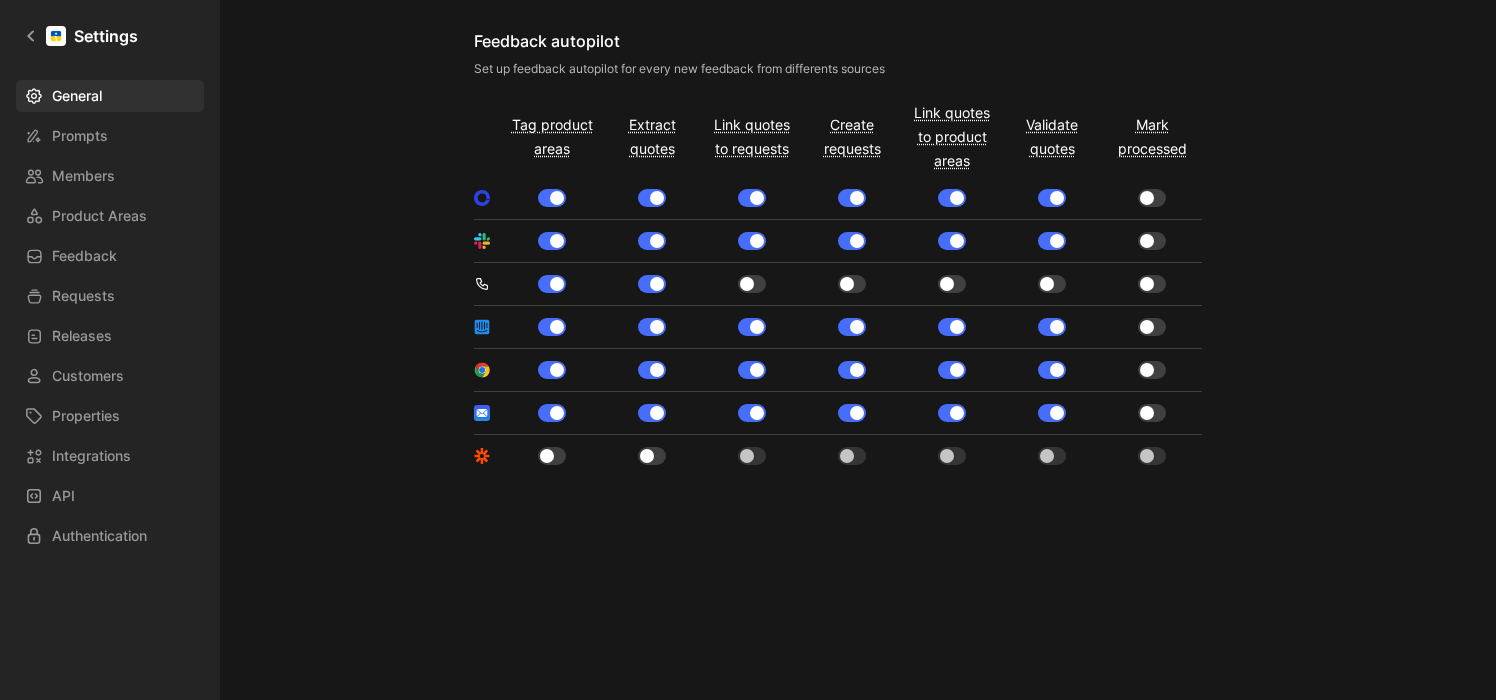 click at bounding box center [752, 284] 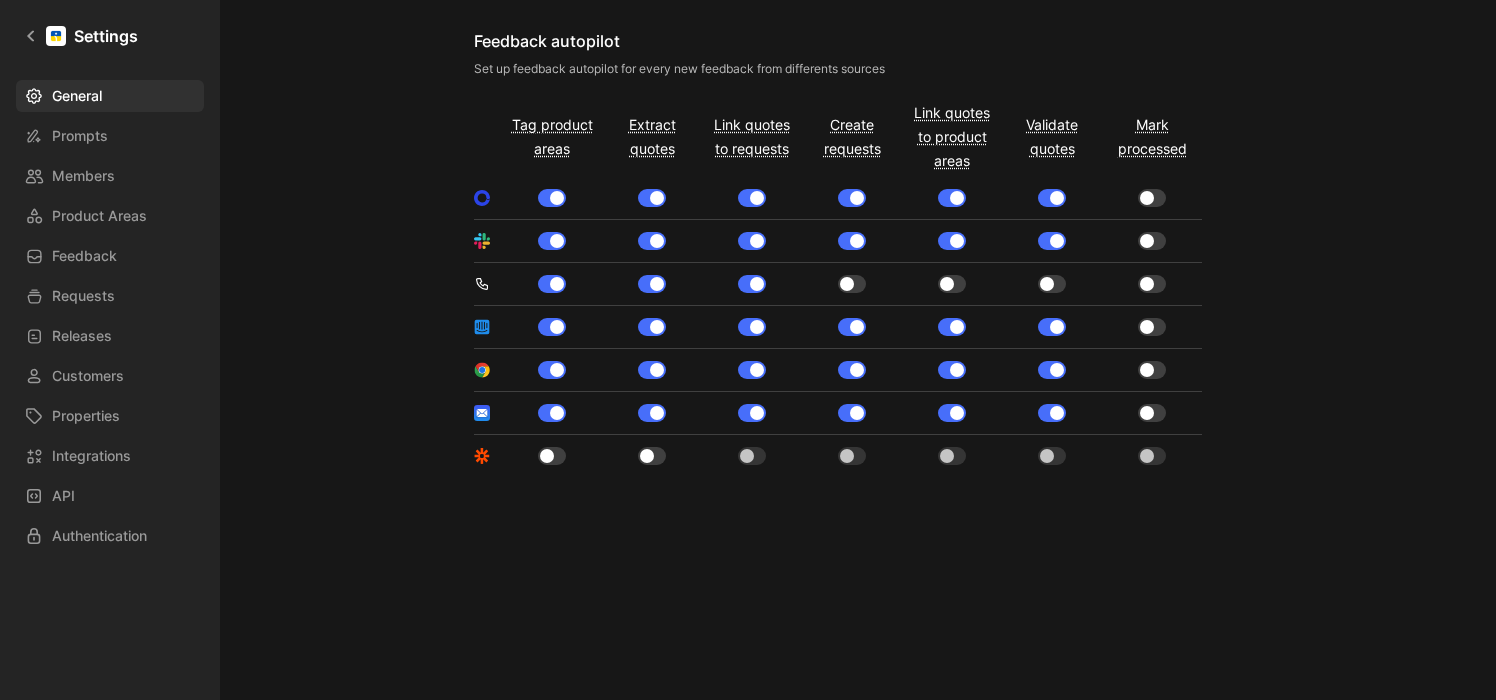 click at bounding box center [847, 284] 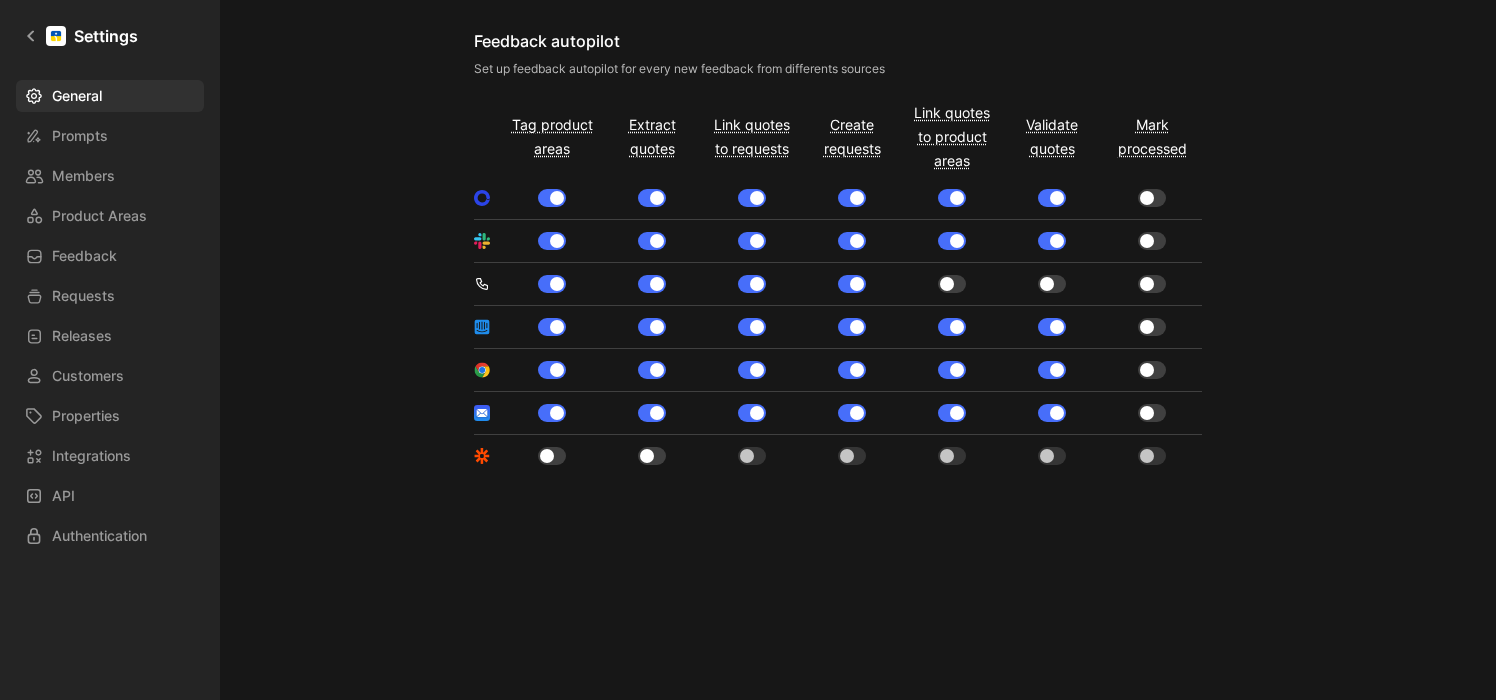 click at bounding box center (858, 327) 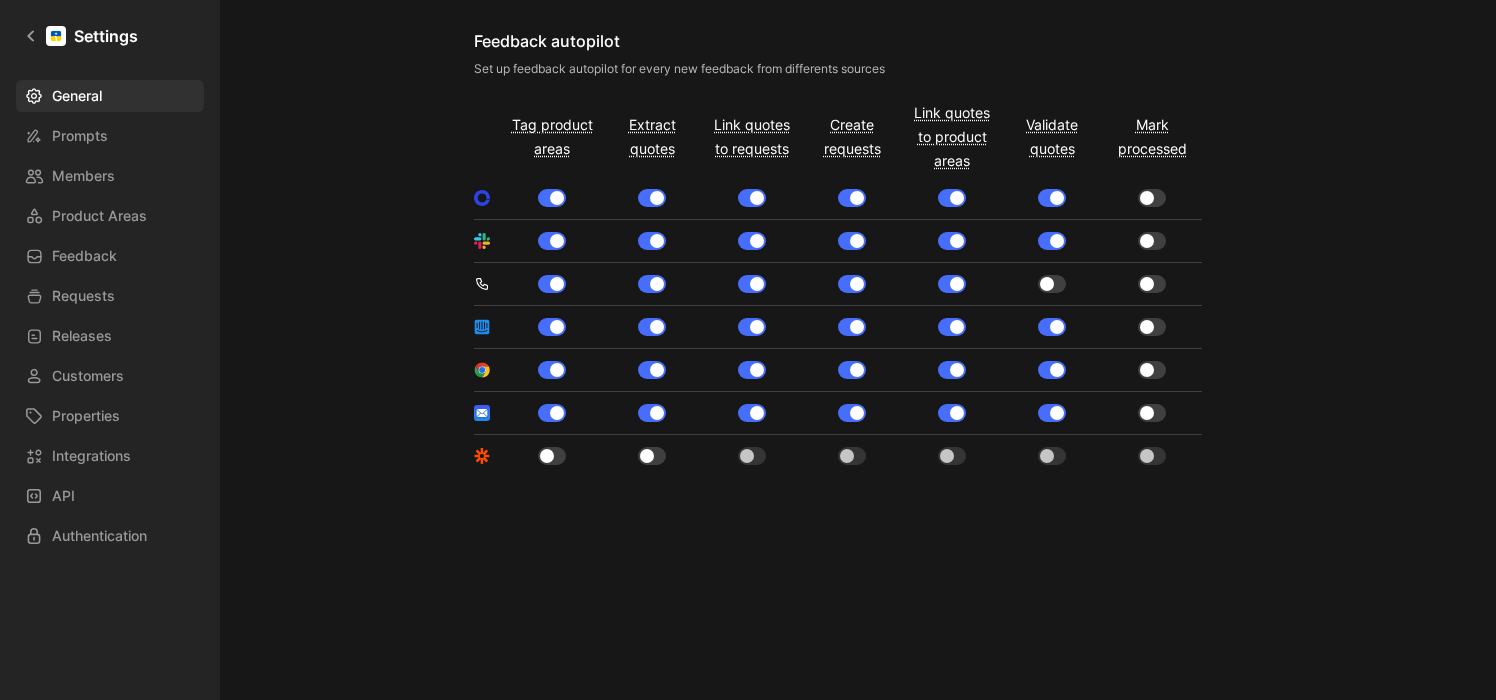 click at bounding box center (1052, 284) 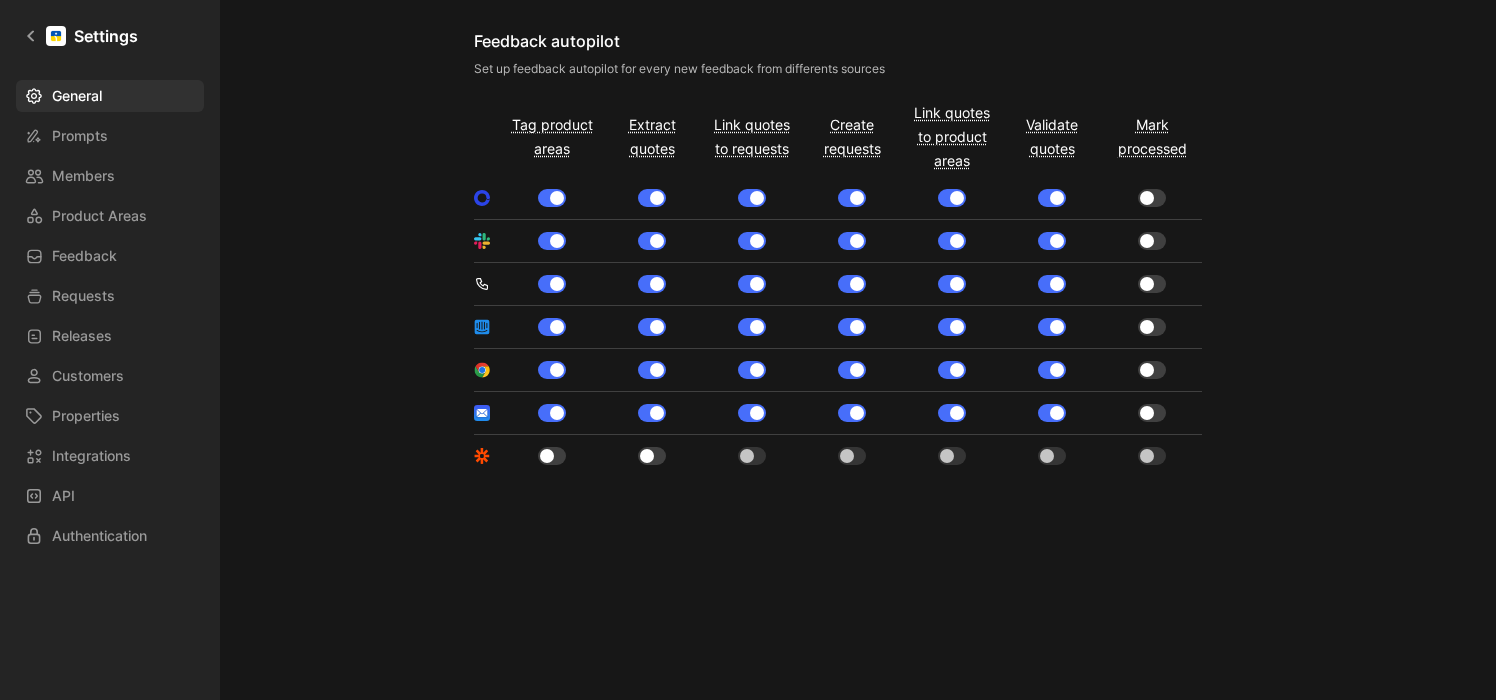 click at bounding box center (1147, 284) 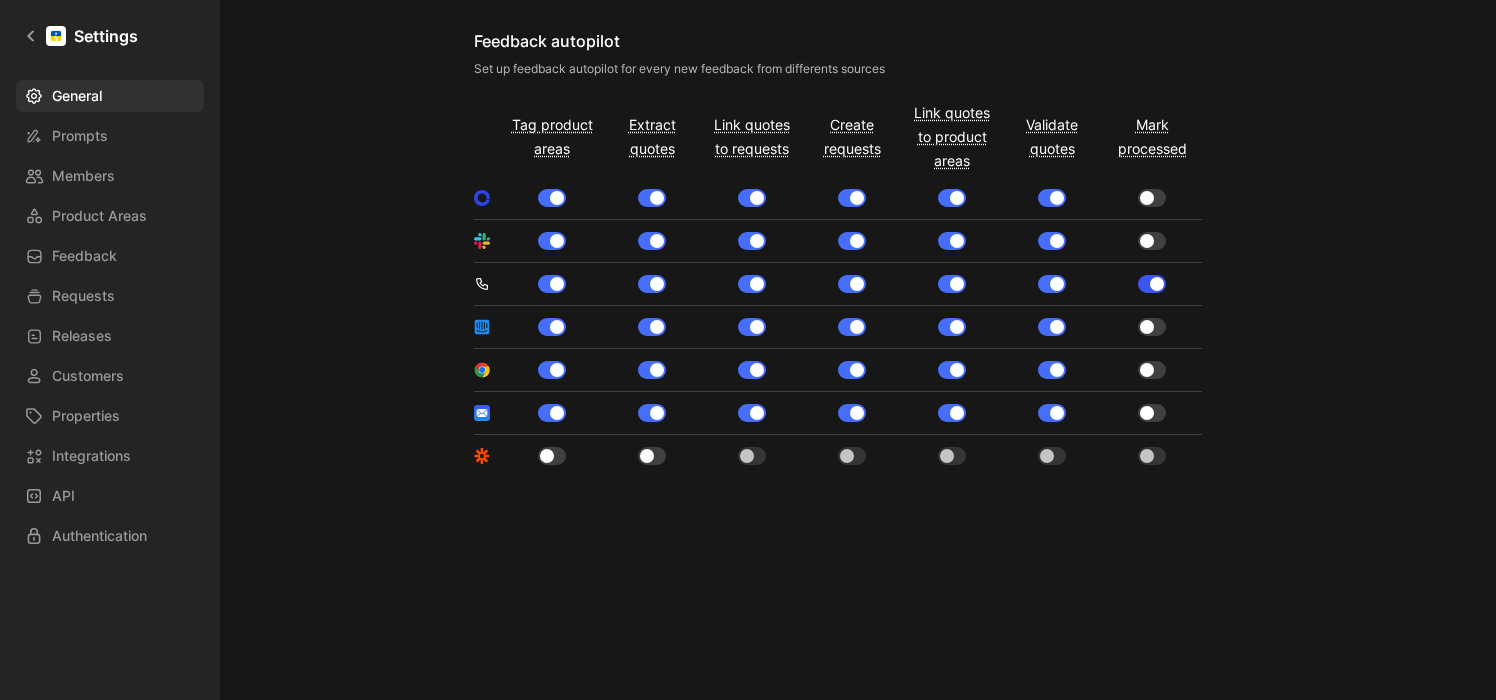 click at bounding box center (1157, 284) 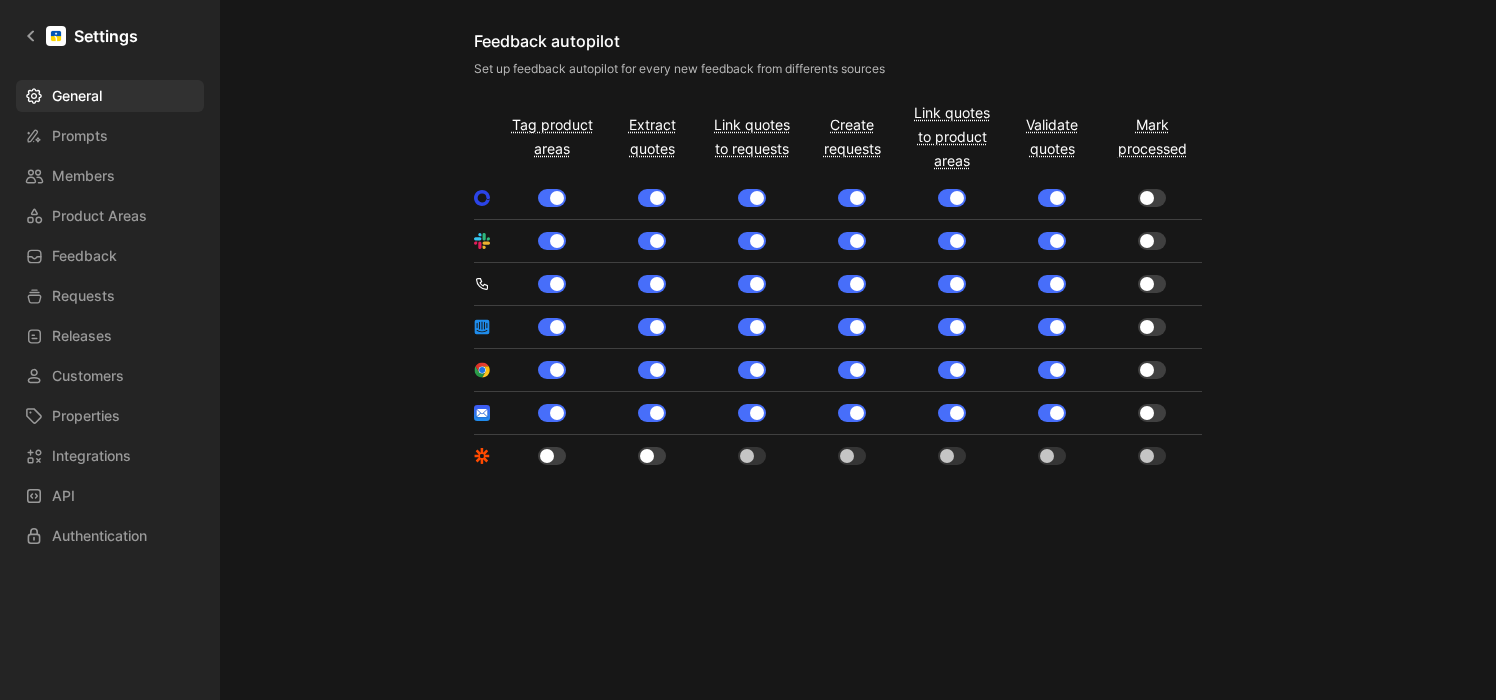 click on "General Saved Workspace Name This impacts Cycle AI requests Omnisend Logo «rr» Click to replace or drag and drop here Domain [URL][DOMAIN_NAME] Key OMN Description This impacts Cycle AI requests Keywords Keywords help improve the quality of your transcripts and ensures AI doesn’t misspell your key terms Add Allow users with the same email domain to join the workspace Current domain : @ [DOMAIN_NAME] Collaborators can access only the feedback docs they are subscribed to Collaborators are subscribed to feedback docs for which they are assignee of or in which they have been tagged Authorize Cycle’s team to log into the workspace for support purposes Cycle AI Preferred language for AI-generated titles English Request types linked to AI What do you want to look for in your feedback? Feature request Usability / UX issue Bug Add Feedback autopilot Set up feedback autopilot for every new feedback from differents sources Tag product areas Extract quotes Link quotes to requests Create requests Link quotes" at bounding box center [858, -765] 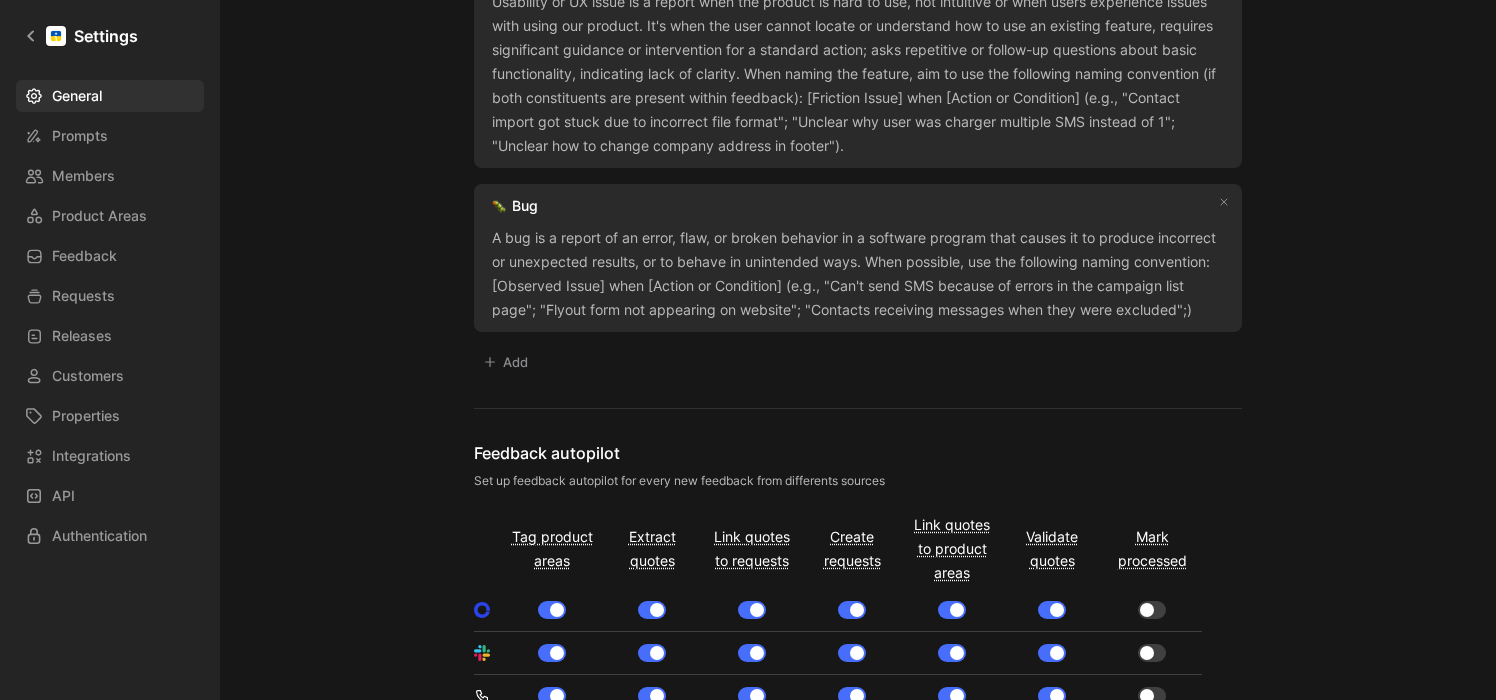 scroll, scrollTop: 1434, scrollLeft: 0, axis: vertical 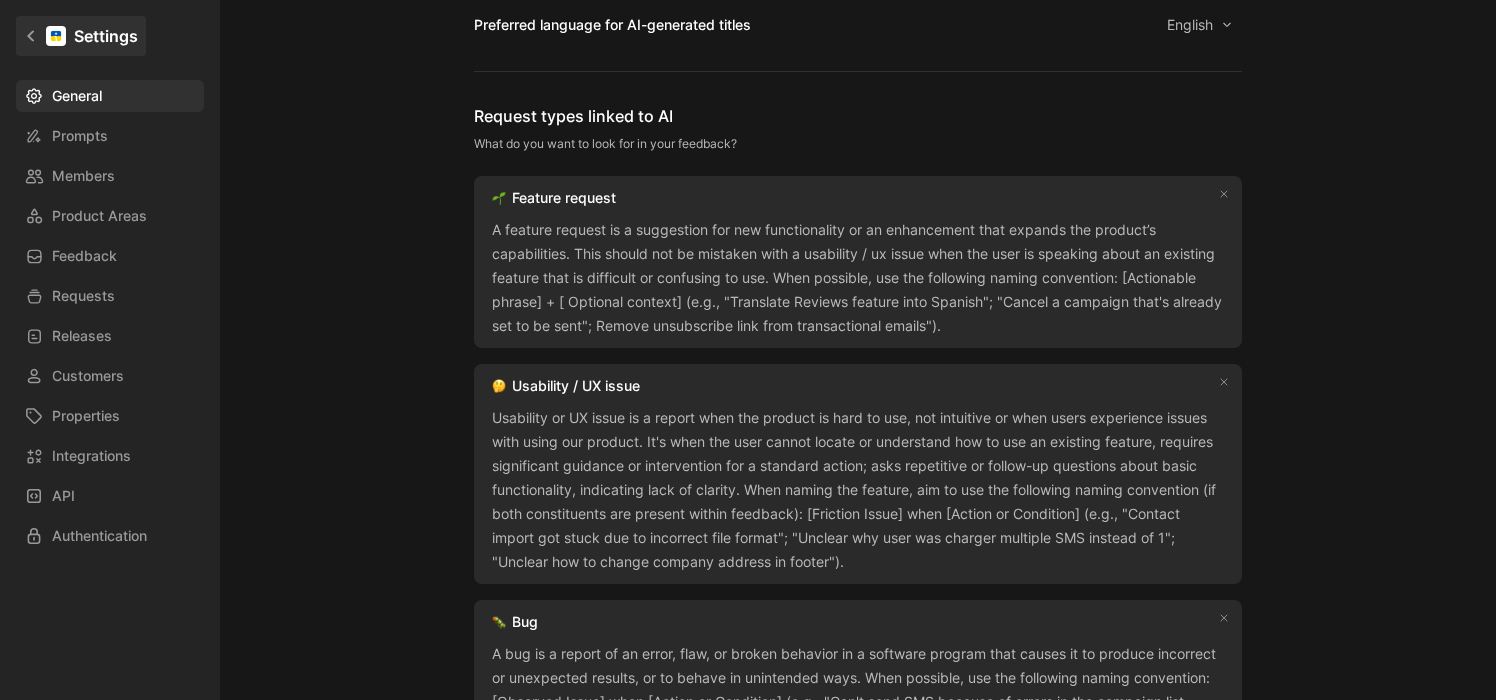 click 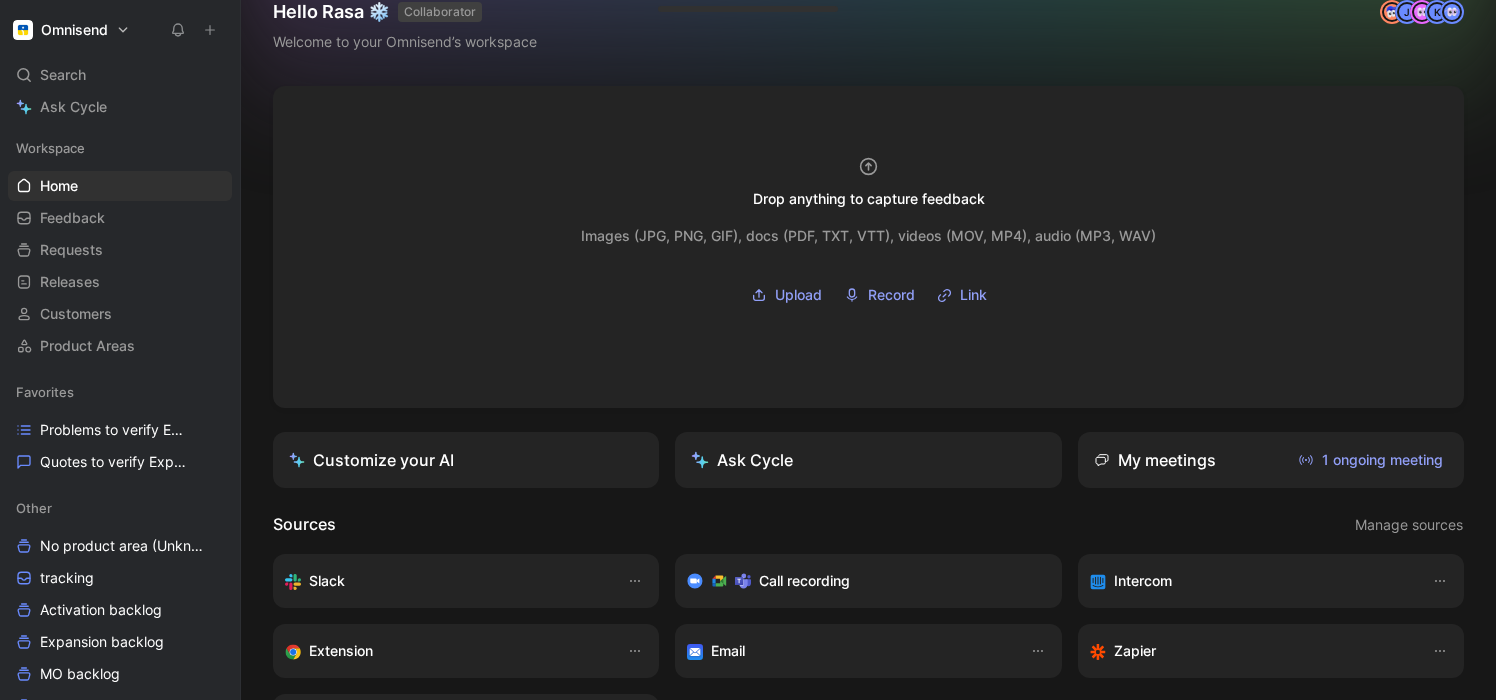 scroll, scrollTop: 0, scrollLeft: 0, axis: both 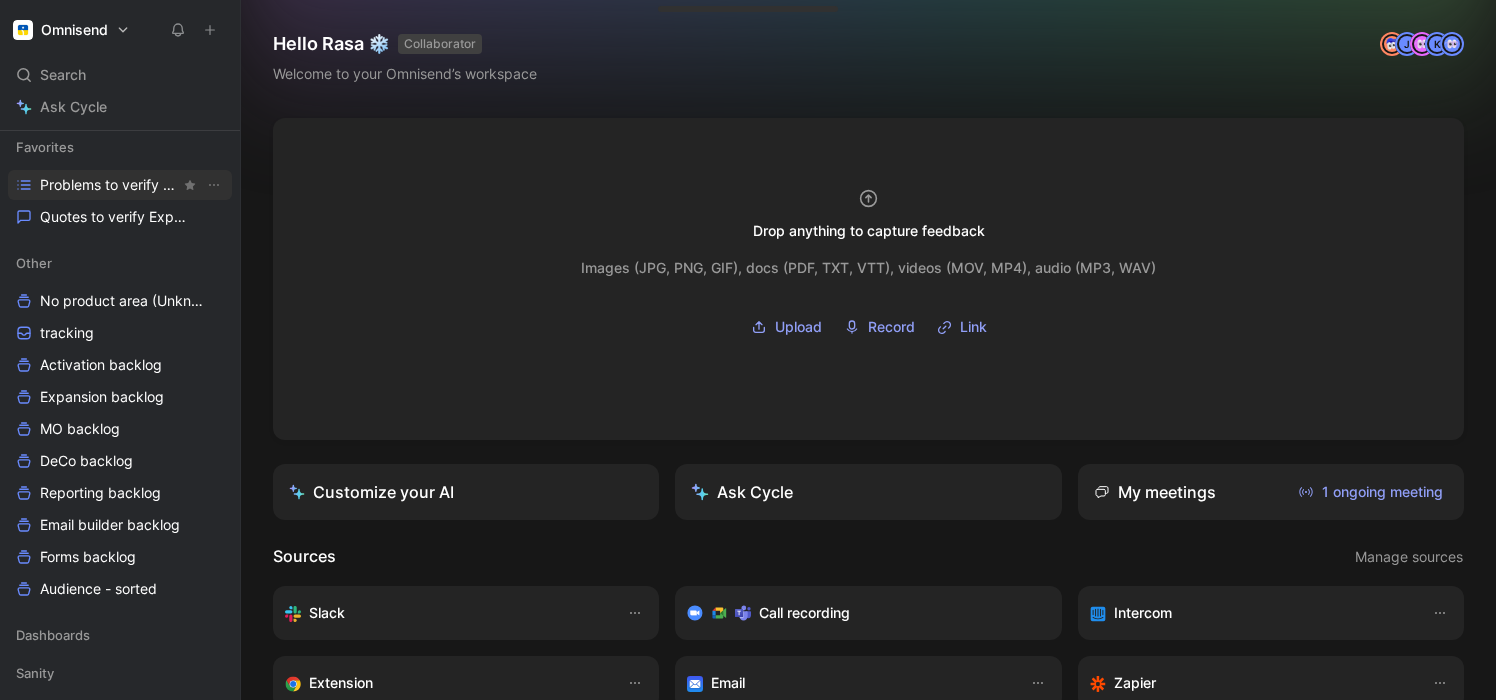 click on "Problems to verify Expansion" at bounding box center (110, 185) 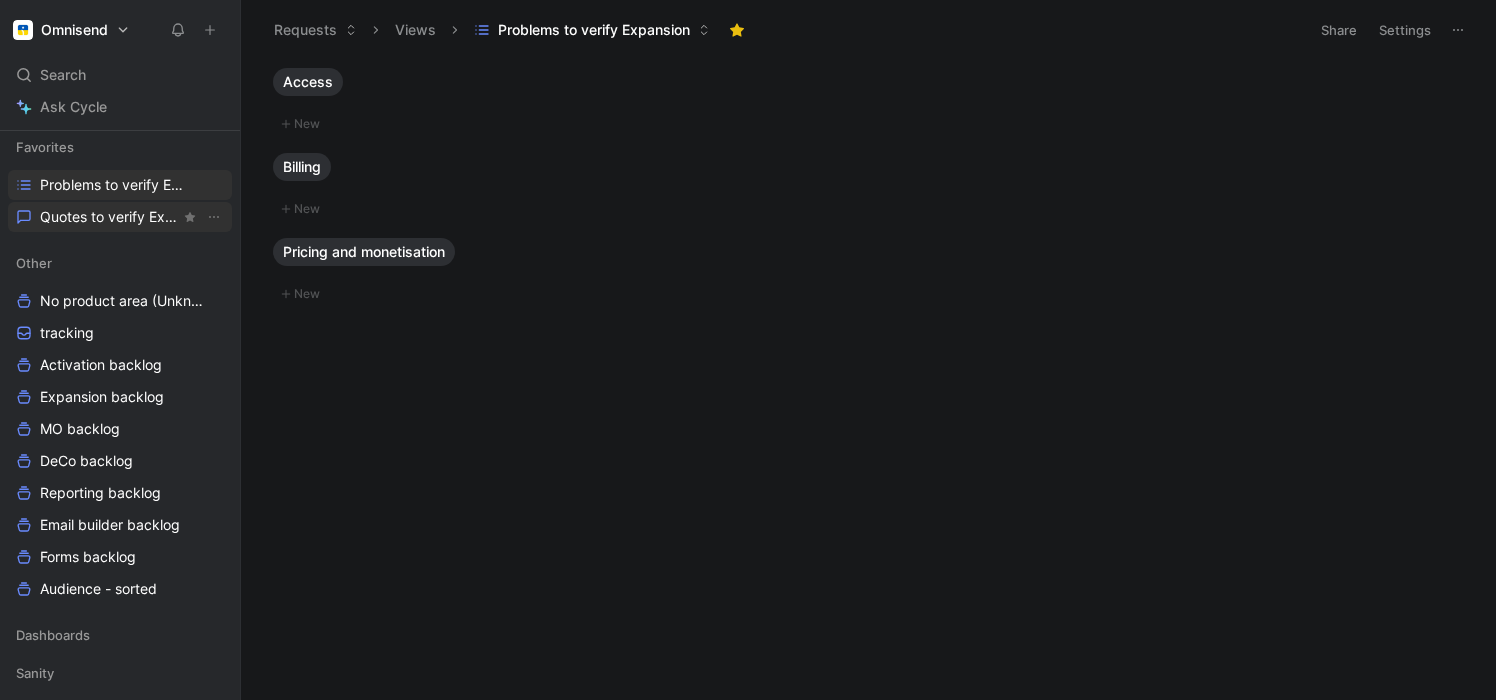 click on "Quotes to verify Expansion" at bounding box center (110, 217) 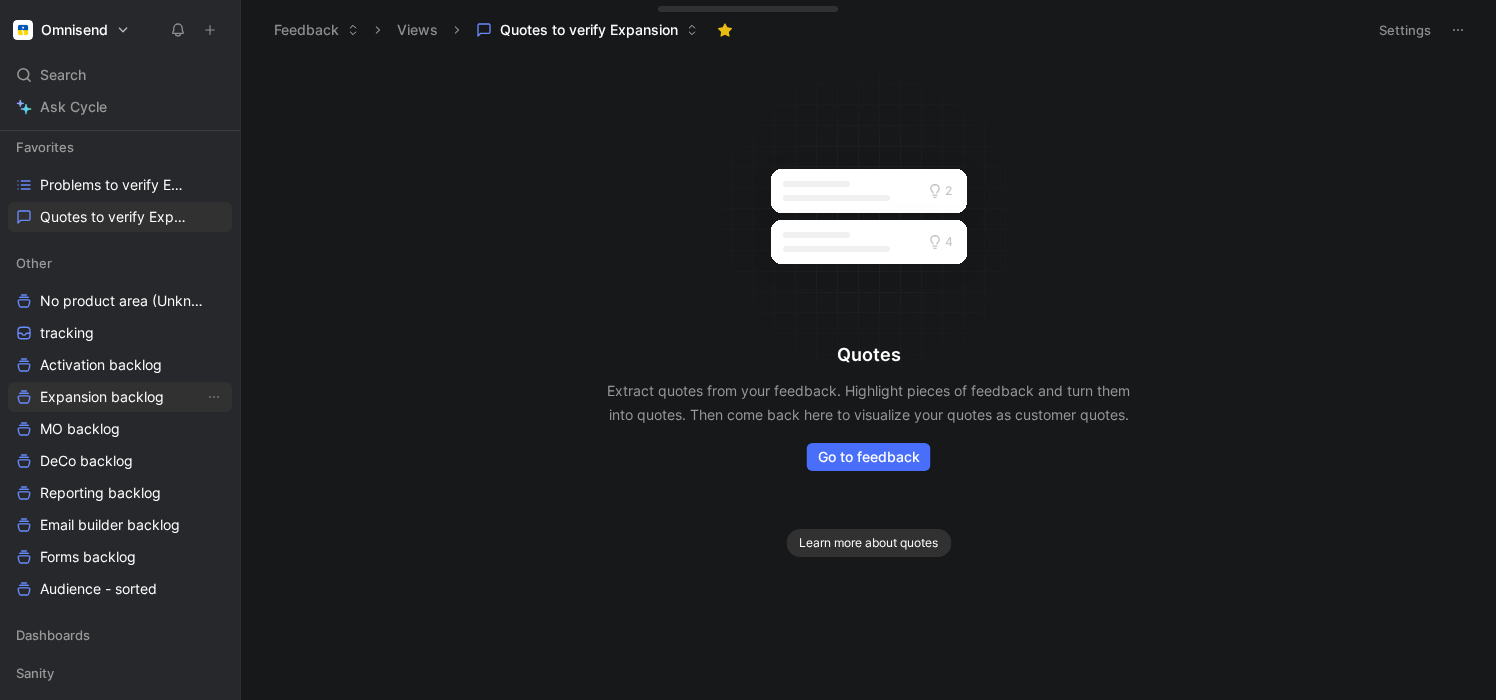 click on "Expansion backlog" at bounding box center (102, 397) 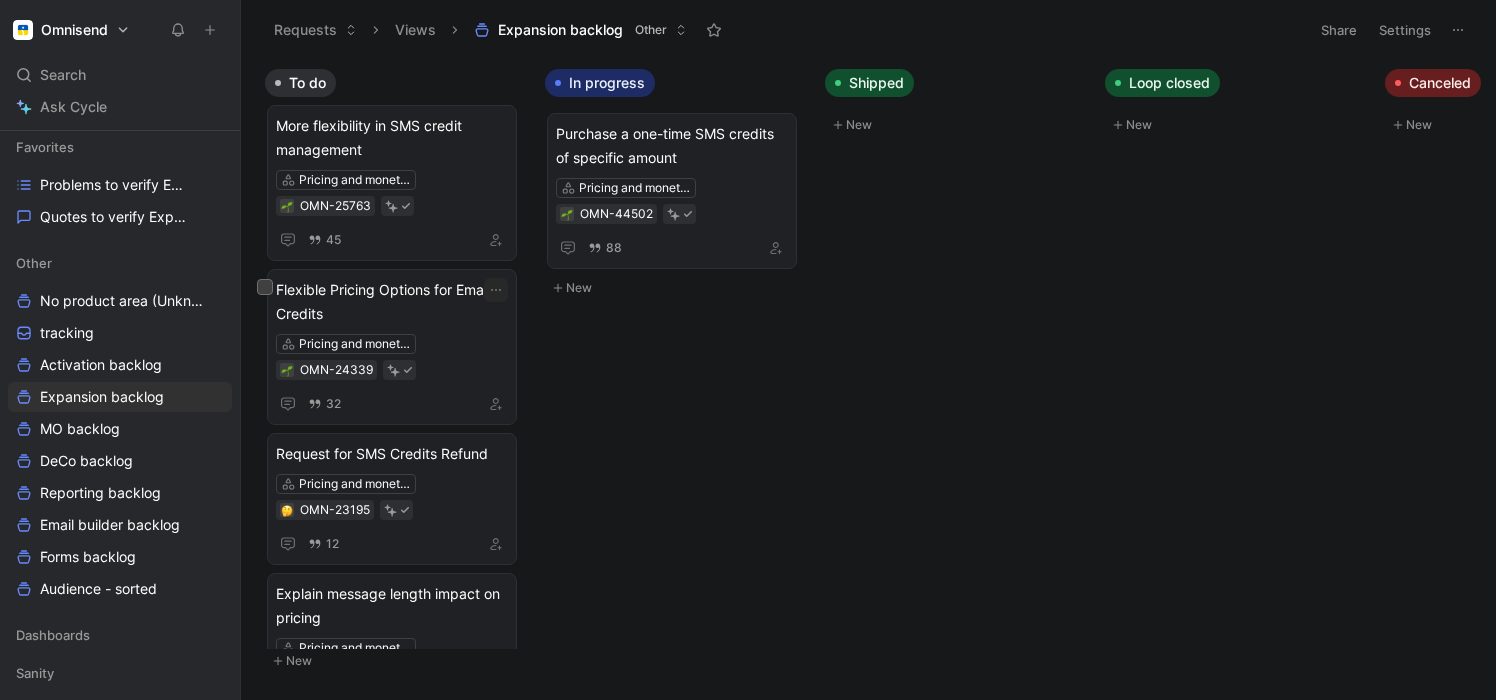 scroll, scrollTop: 844, scrollLeft: 0, axis: vertical 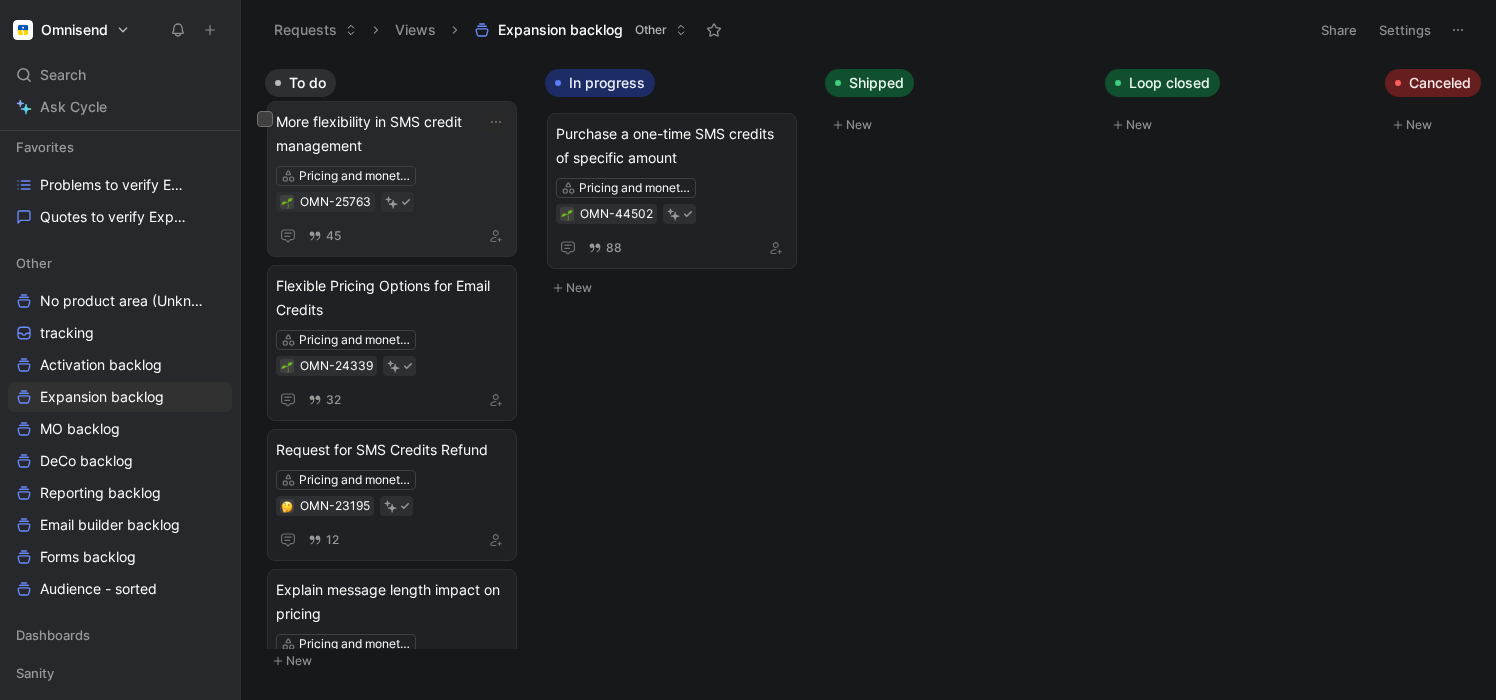 click on "More flexibility in SMS credit management" at bounding box center (392, 134) 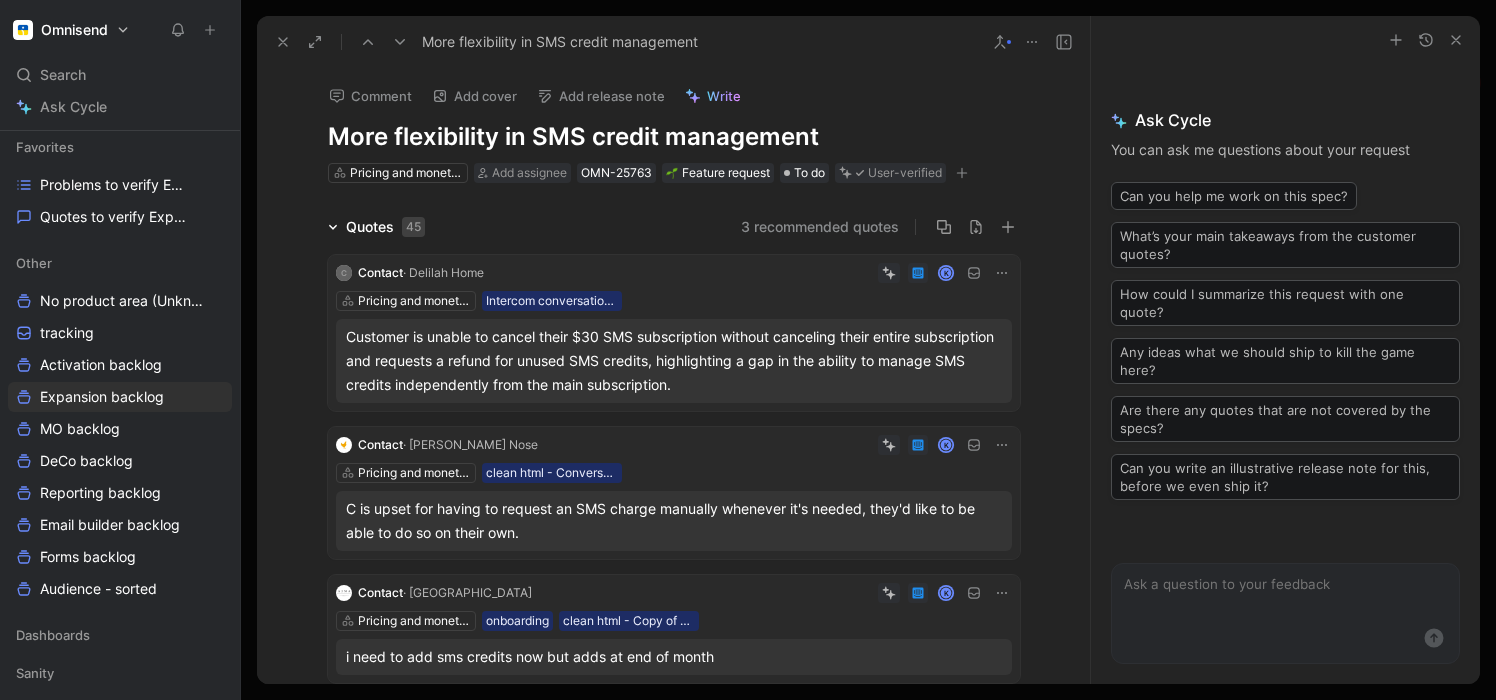 click on "Write" at bounding box center (724, 96) 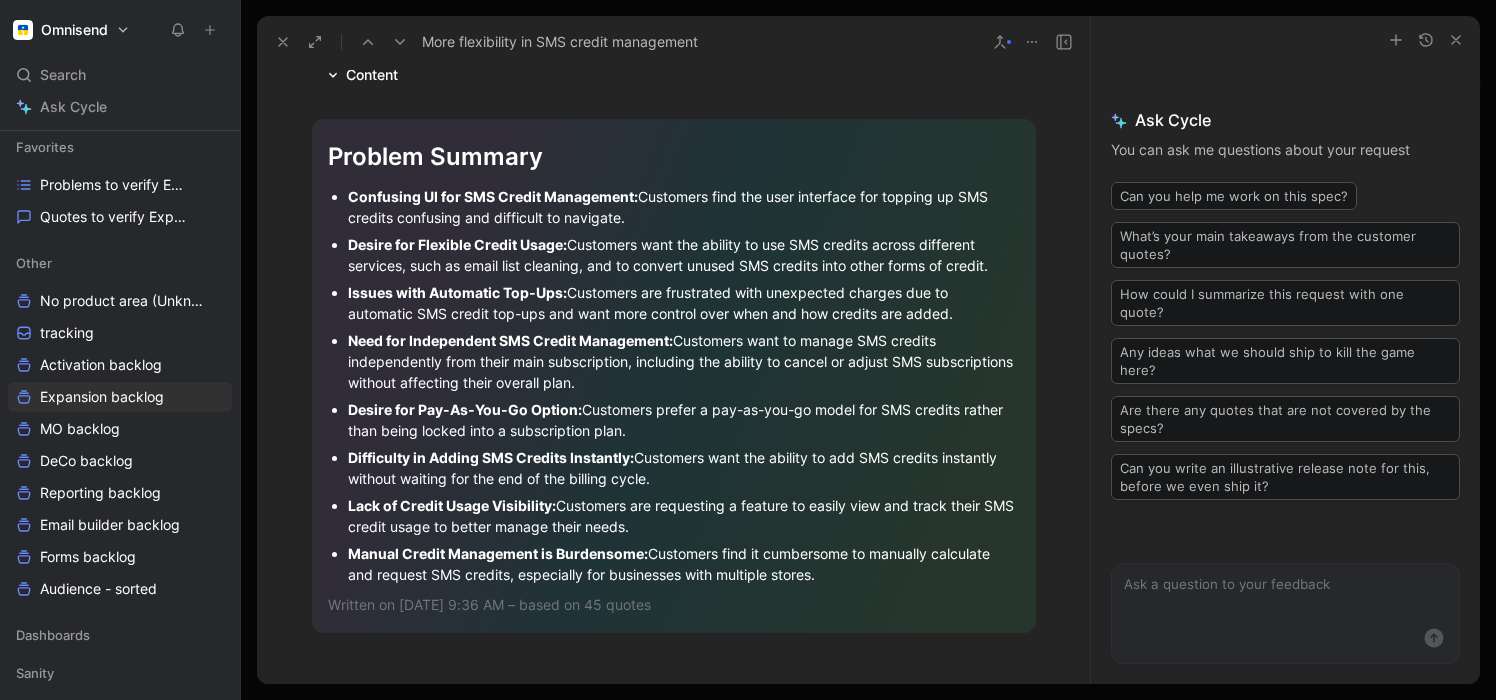 scroll, scrollTop: 1702, scrollLeft: 0, axis: vertical 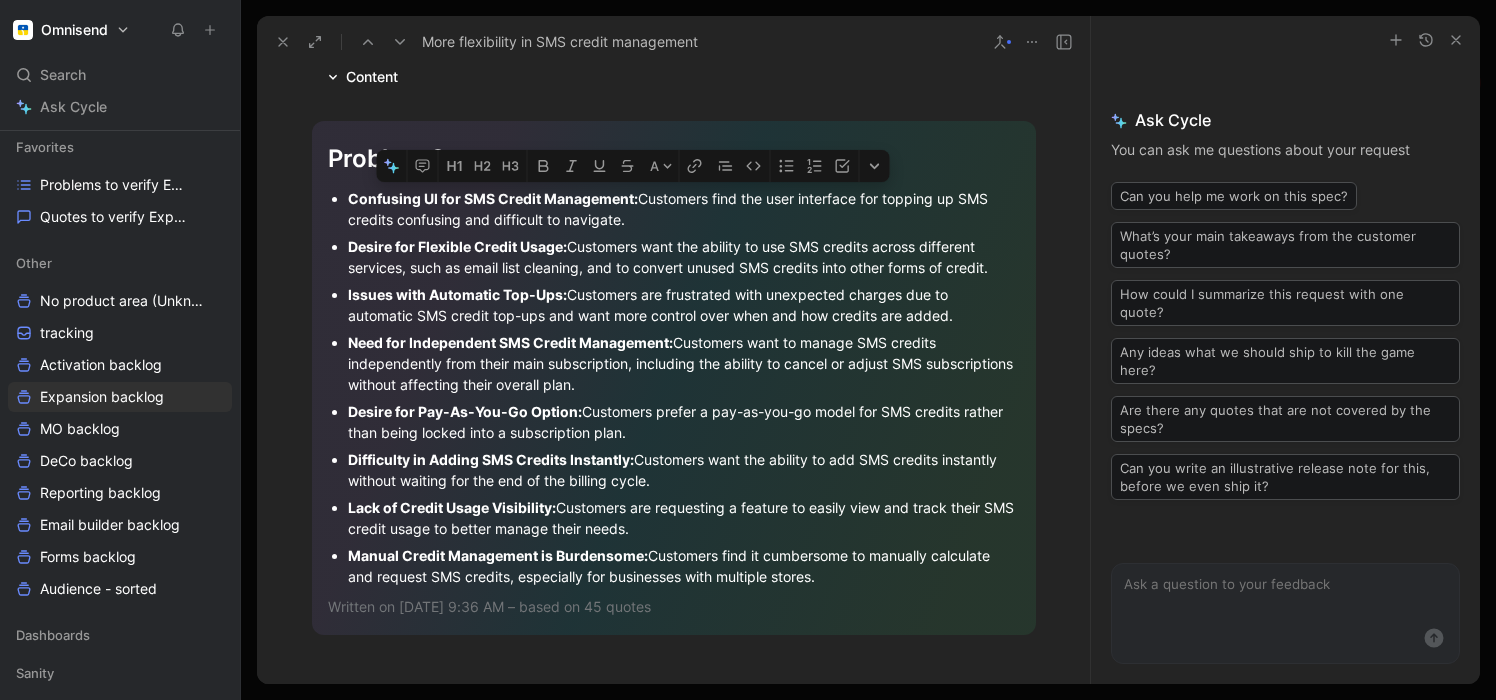 drag, startPoint x: 629, startPoint y: 217, endPoint x: 643, endPoint y: 195, distance: 26.076809 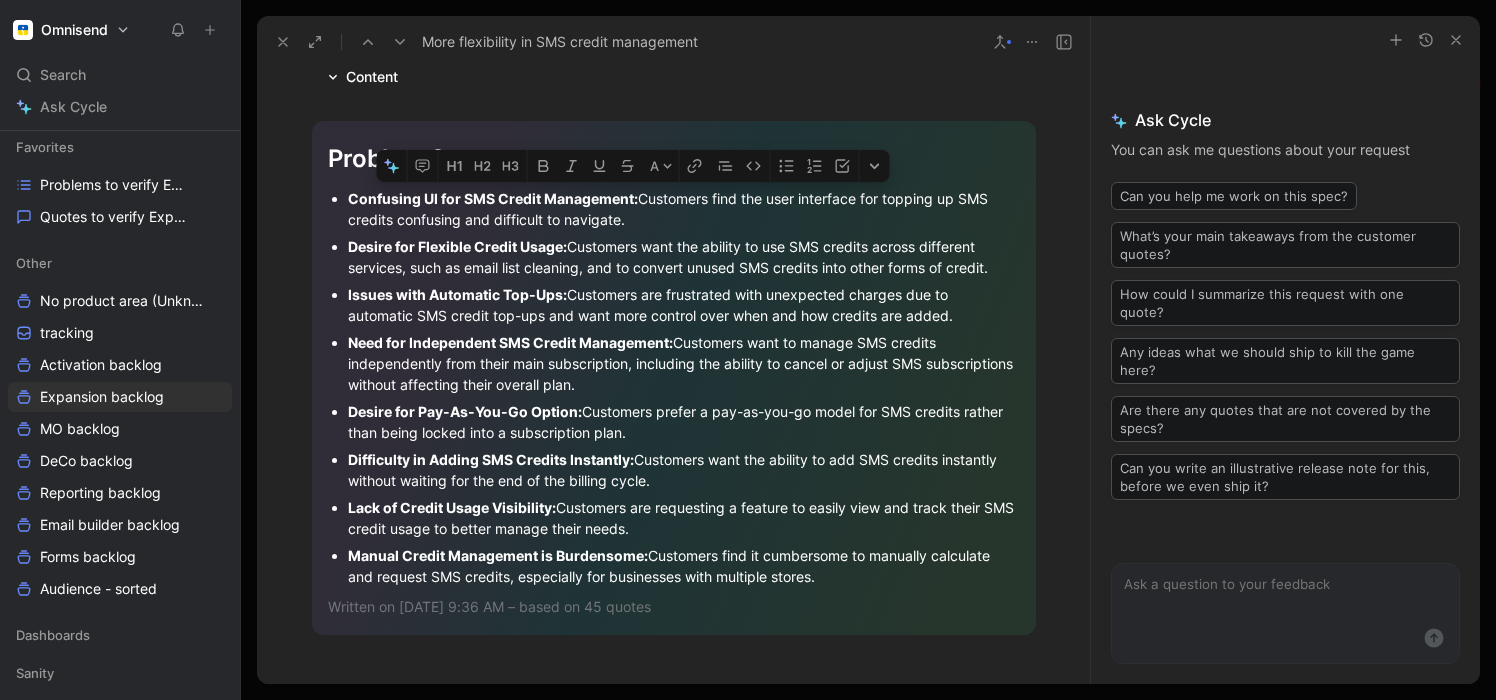 click on "Confusing UI for SMS Credit Management:  Customers find the user interface for topping up SMS credits confusing and difficult to navigate." at bounding box center (684, 209) 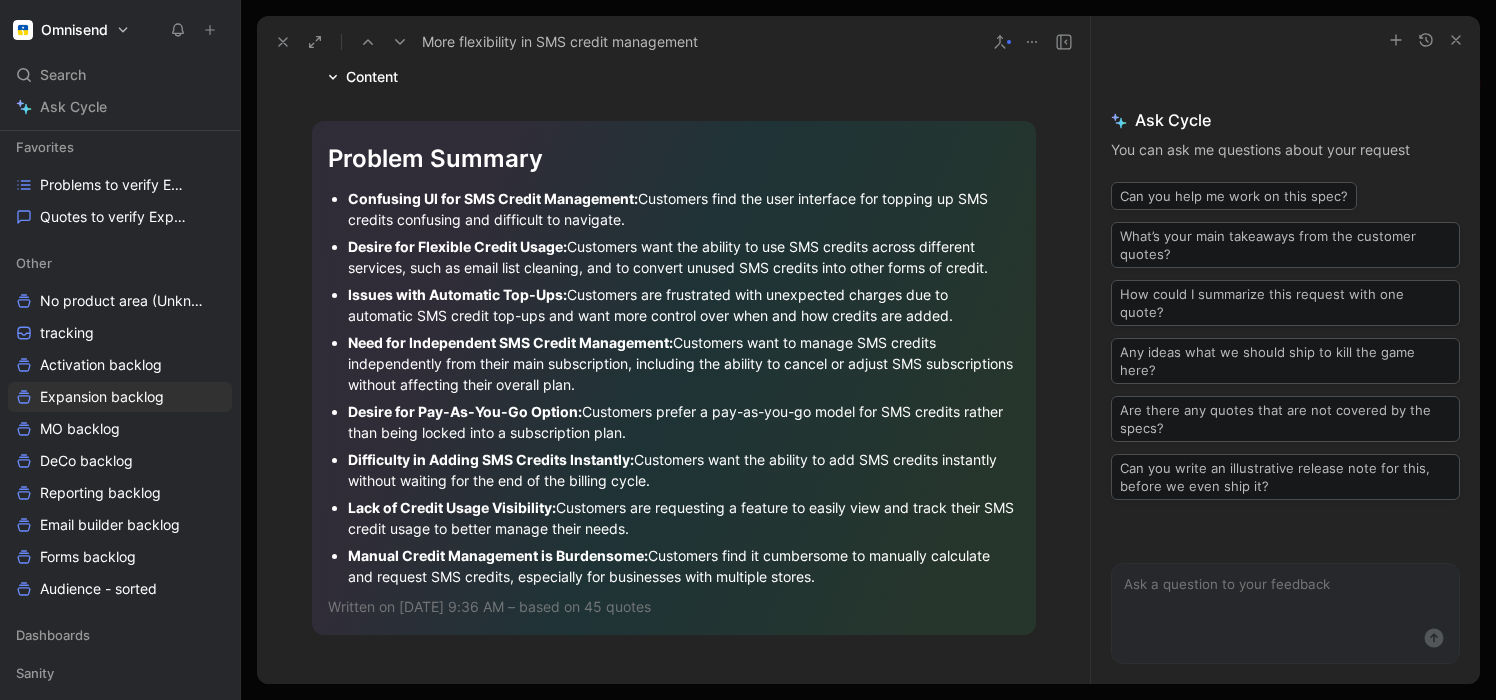 click on "Confusing UI for SMS Credit Management:  Customers find the user interface for topping up SMS credits confusing and difficult to navigate." at bounding box center (684, 209) 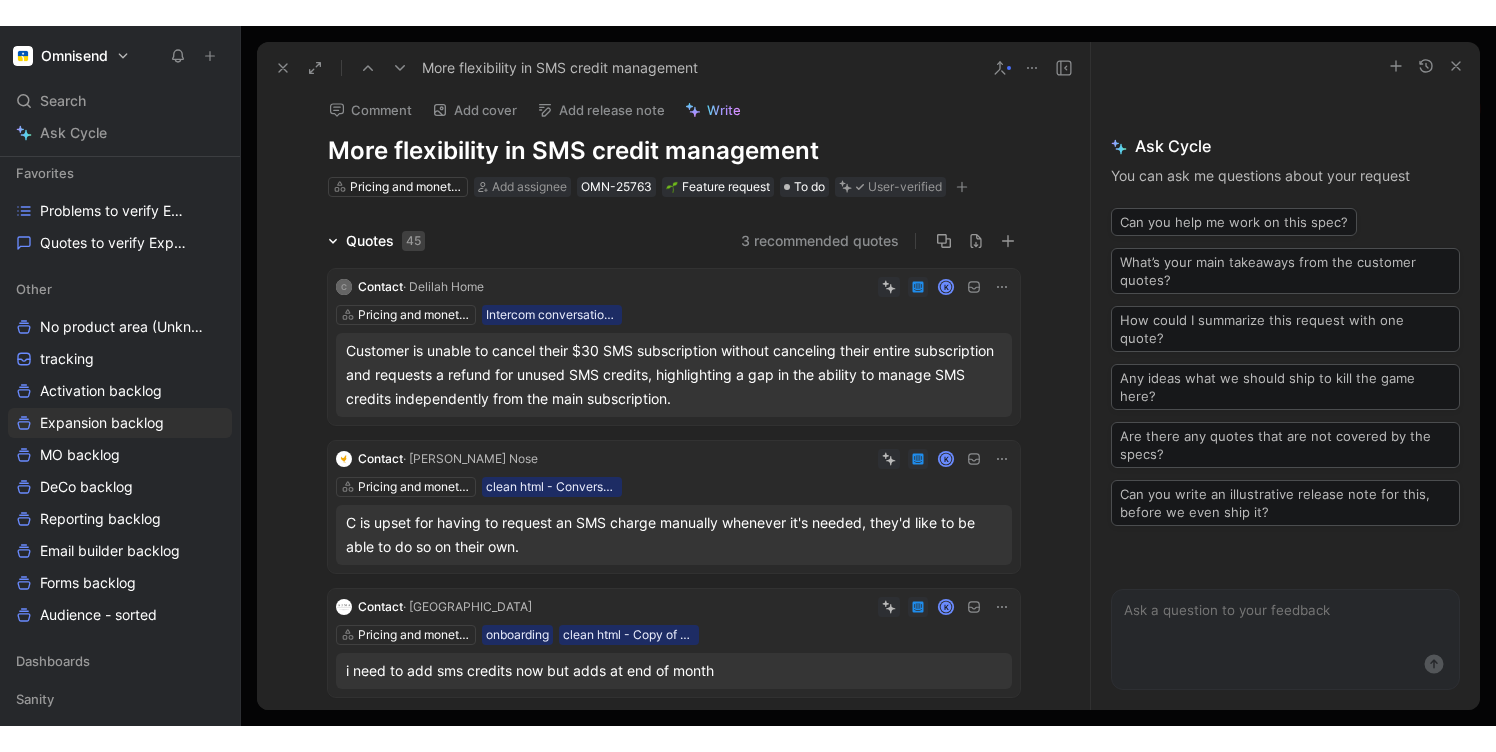 scroll, scrollTop: 0, scrollLeft: 0, axis: both 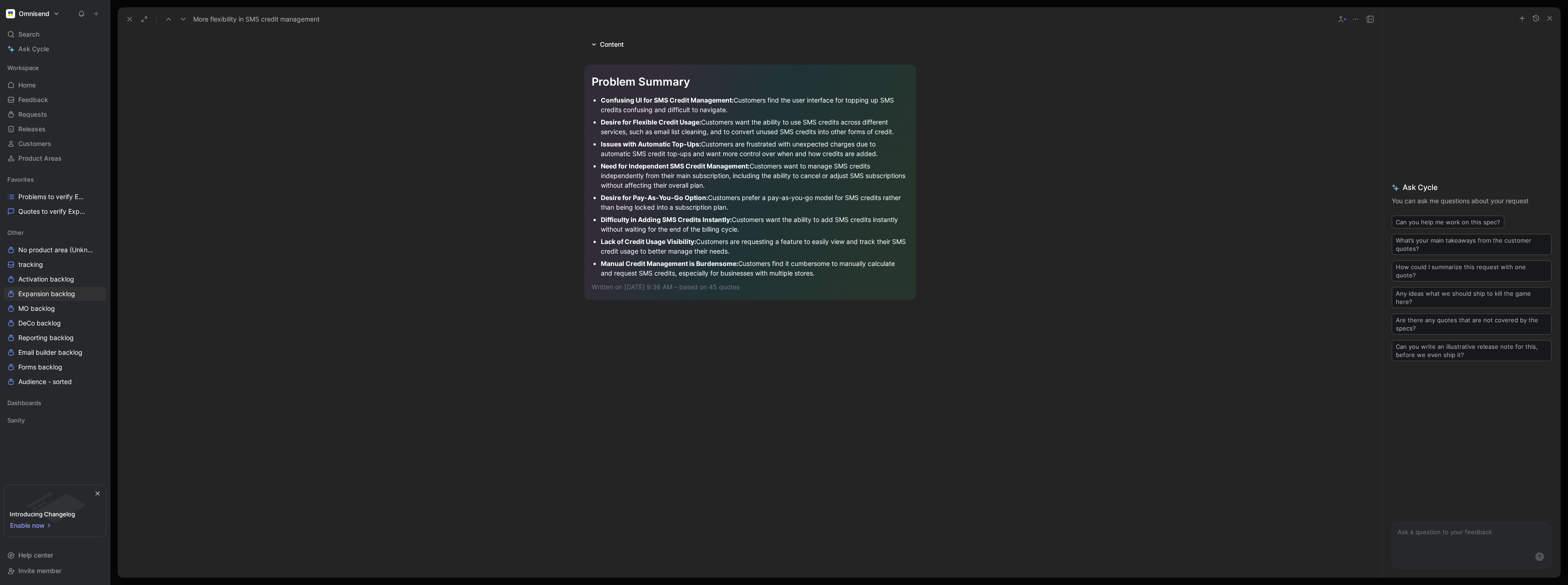click at bounding box center [750, 402] 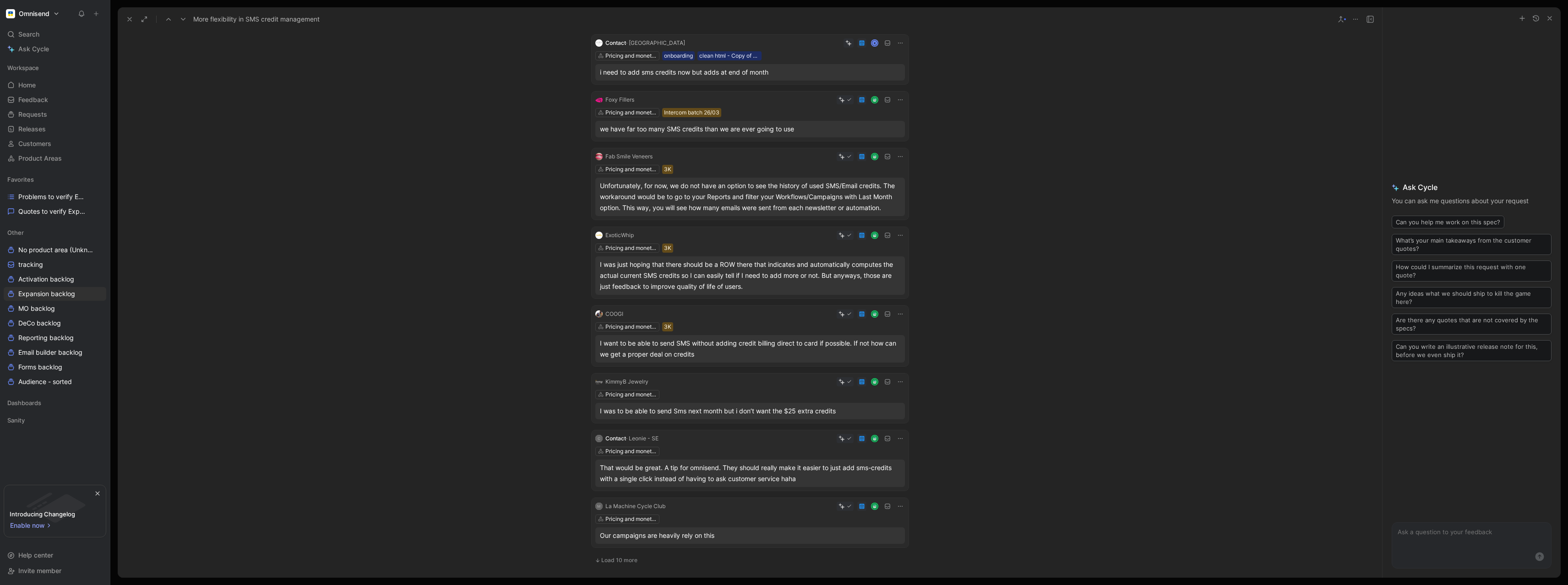 scroll, scrollTop: 0, scrollLeft: 0, axis: both 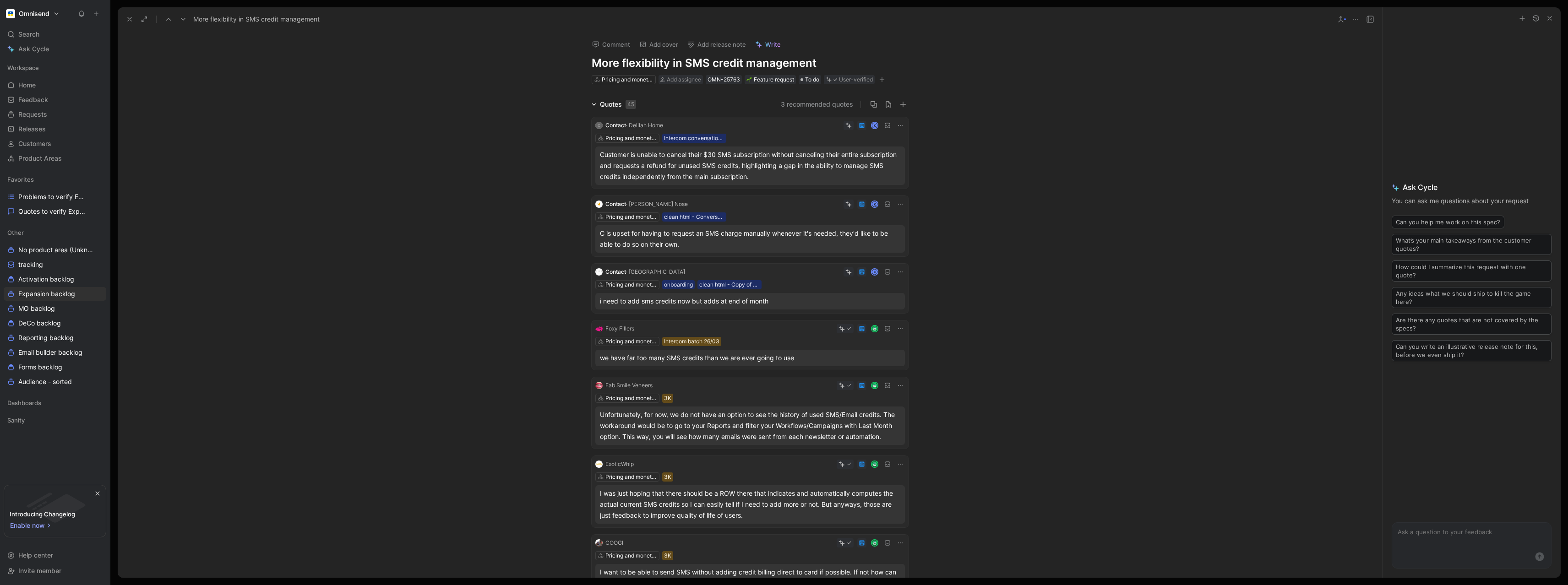 click at bounding box center (130, 19) 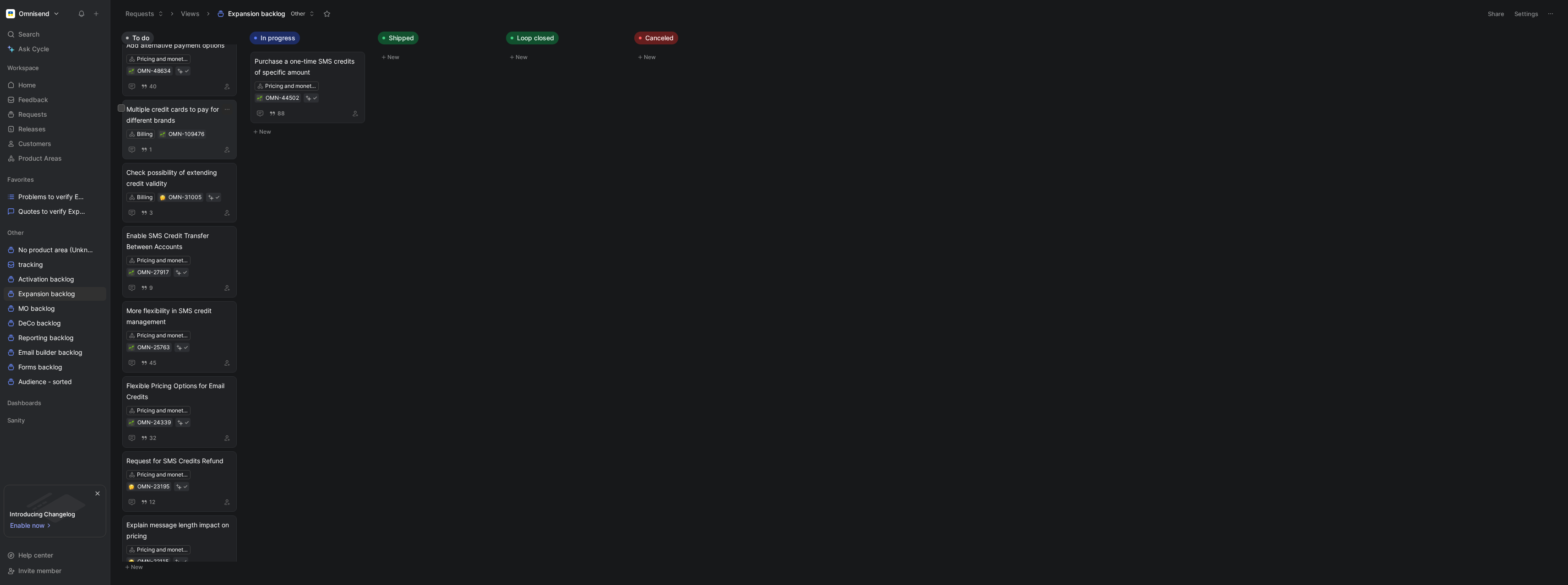 scroll, scrollTop: 112, scrollLeft: 0, axis: vertical 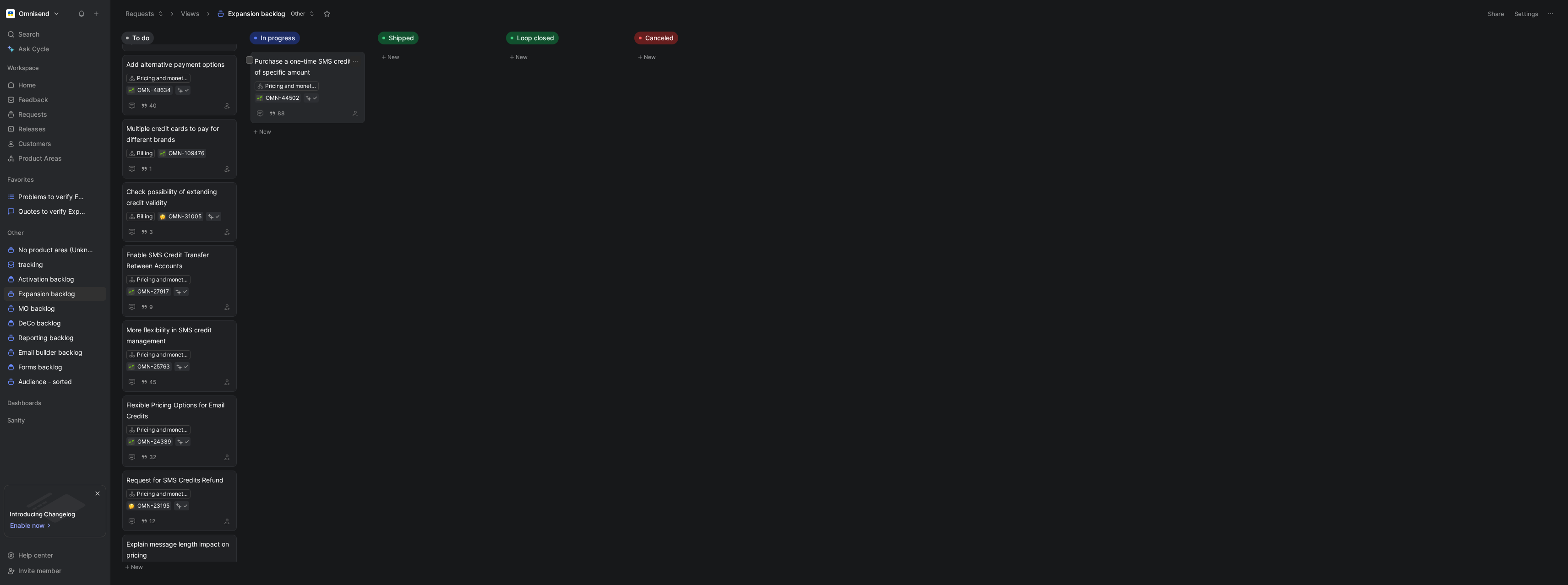 click on "Purchase a one-time SMS credits of specific amount" at bounding box center (308, 67) 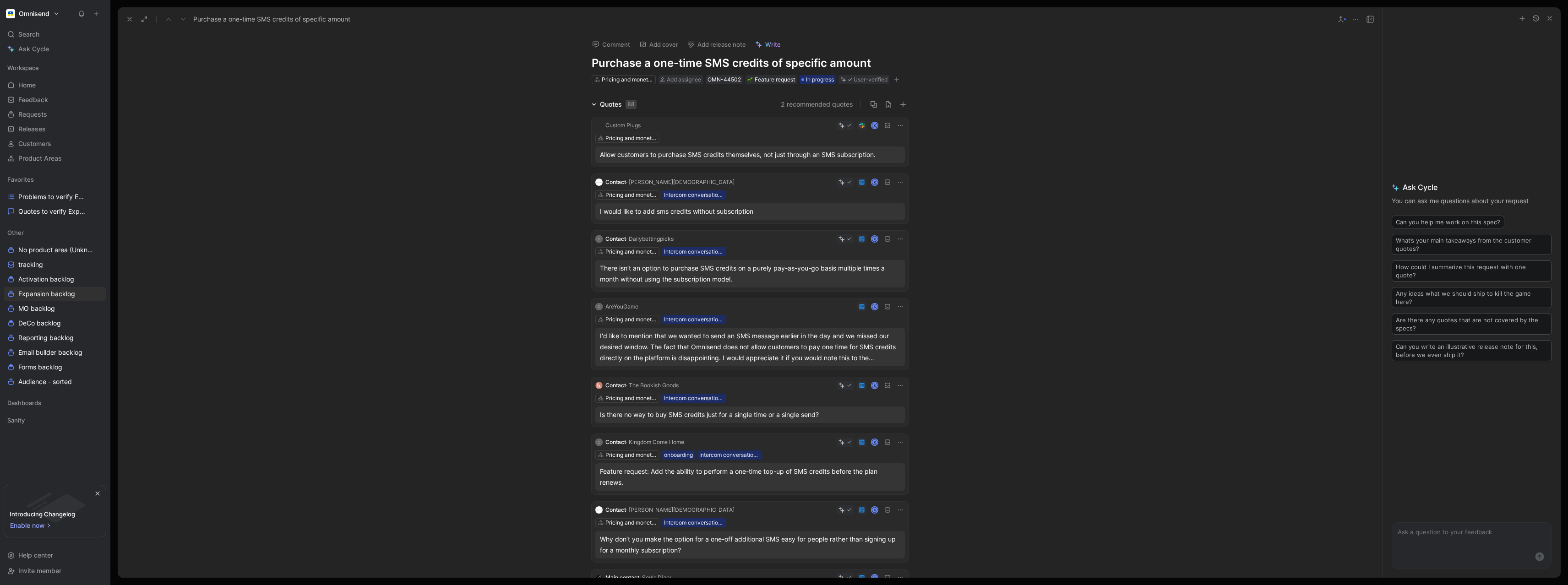 click on "Write" at bounding box center (773, 44) 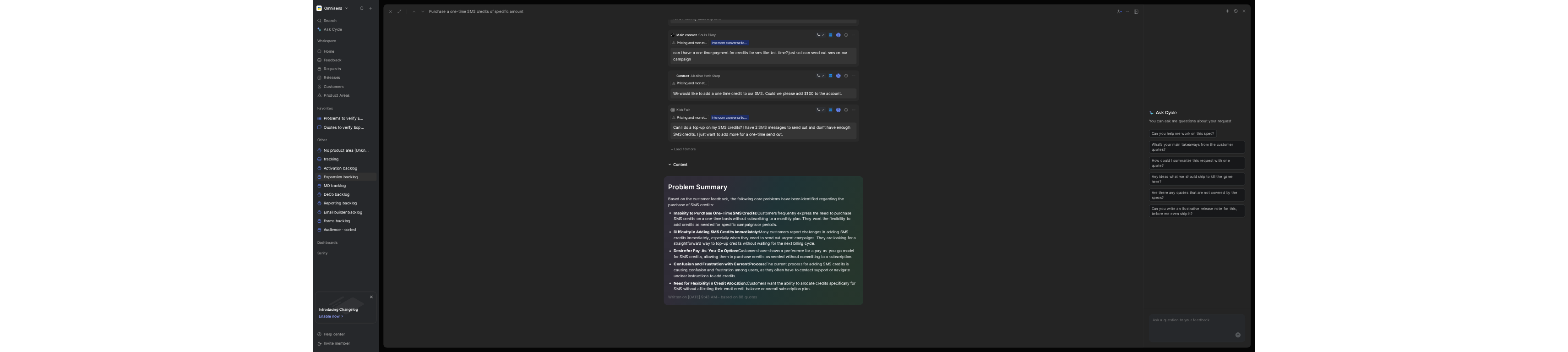 scroll, scrollTop: 727, scrollLeft: 0, axis: vertical 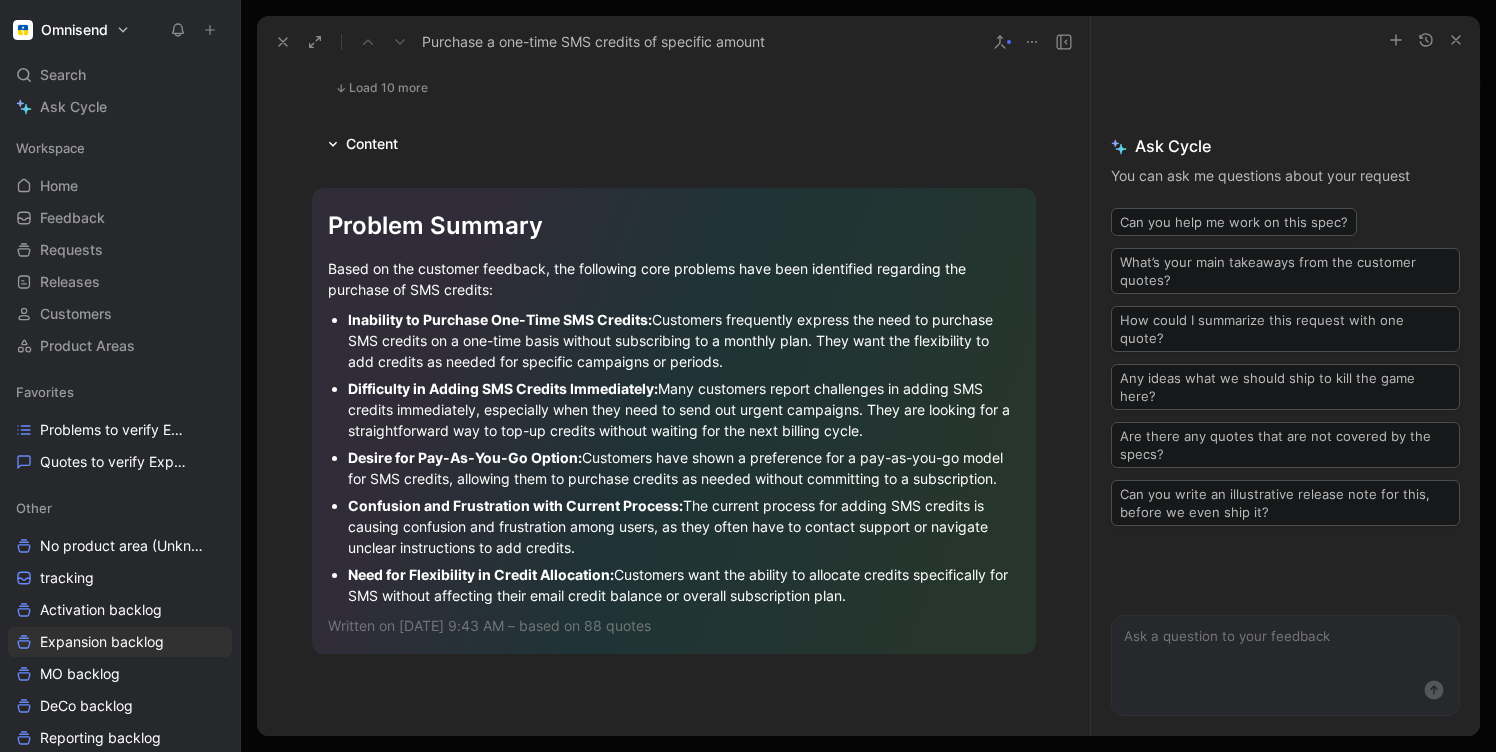 click 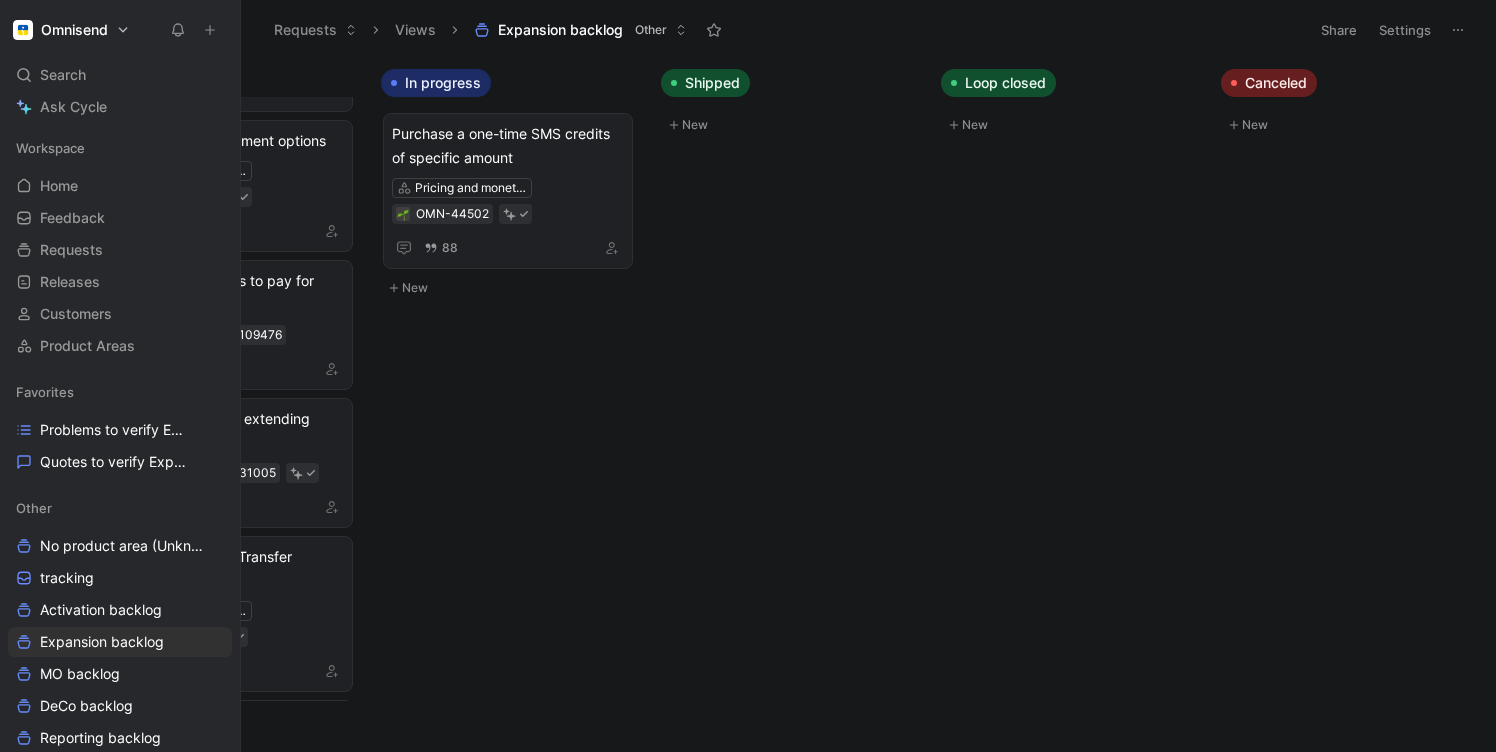 scroll, scrollTop: 0, scrollLeft: 177, axis: horizontal 